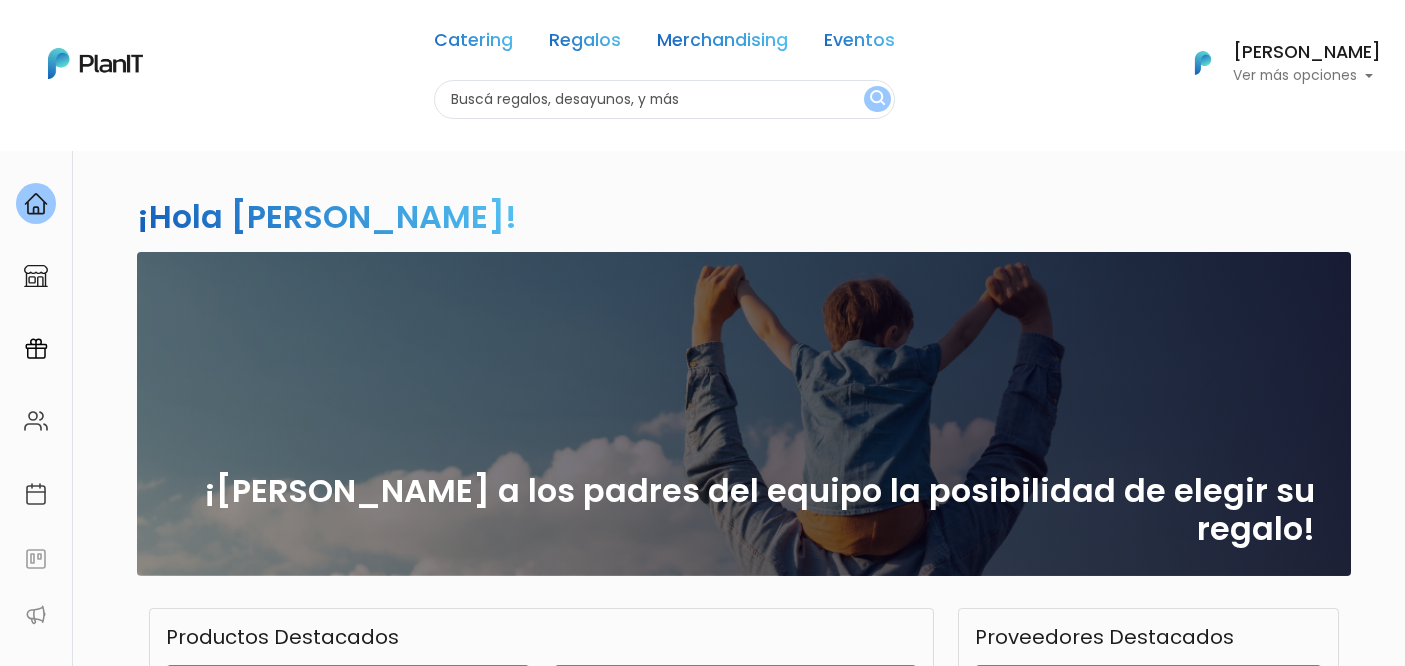 scroll, scrollTop: 0, scrollLeft: 0, axis: both 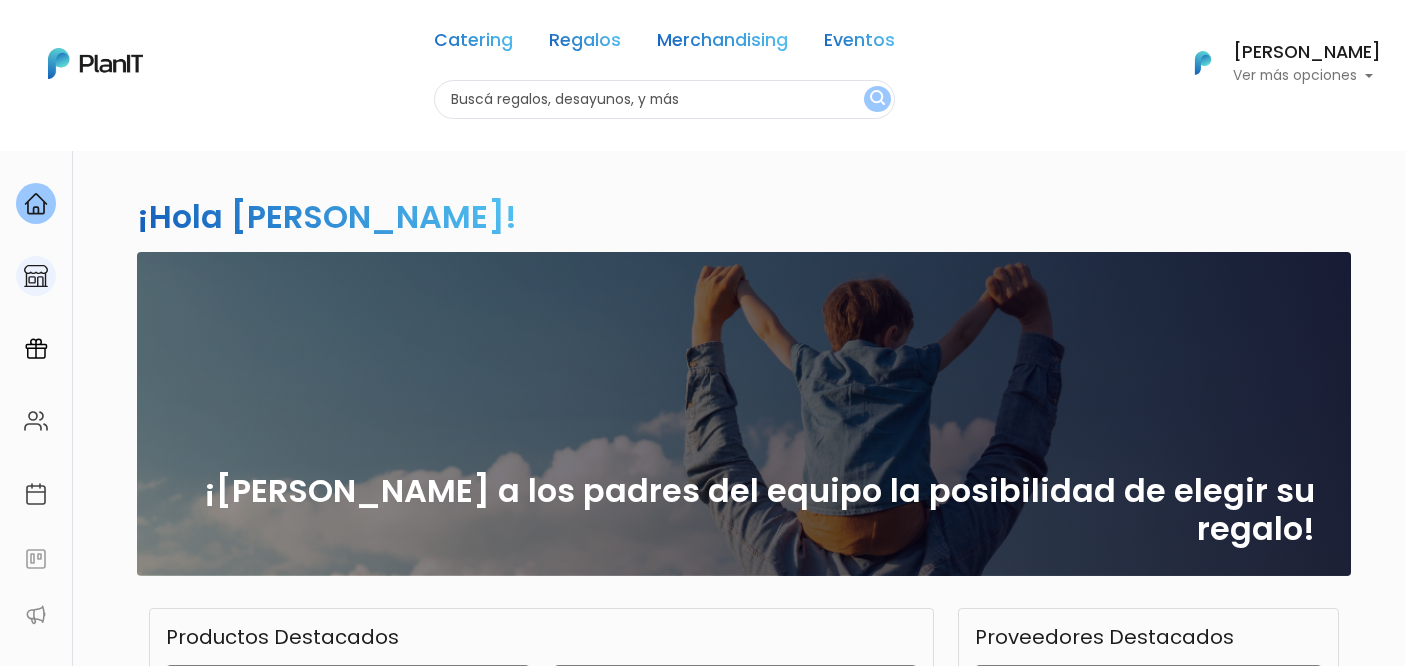 click at bounding box center (36, 276) 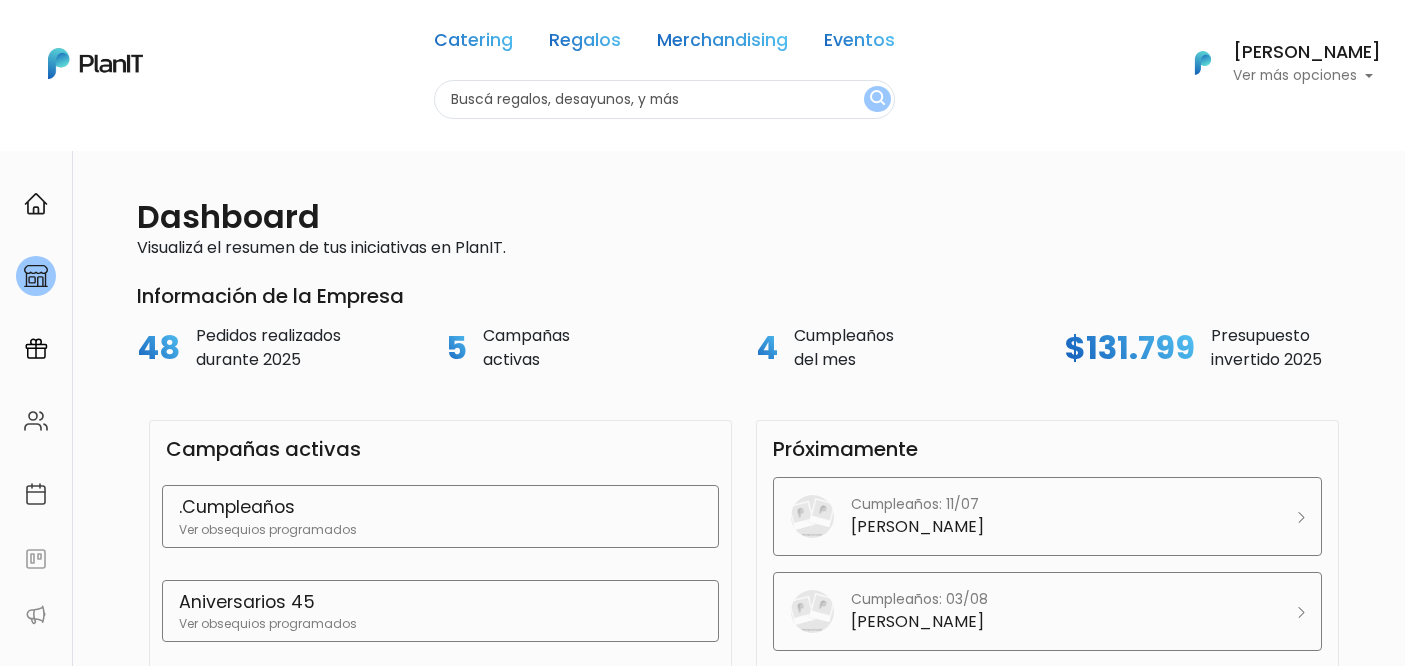 scroll, scrollTop: 0, scrollLeft: 0, axis: both 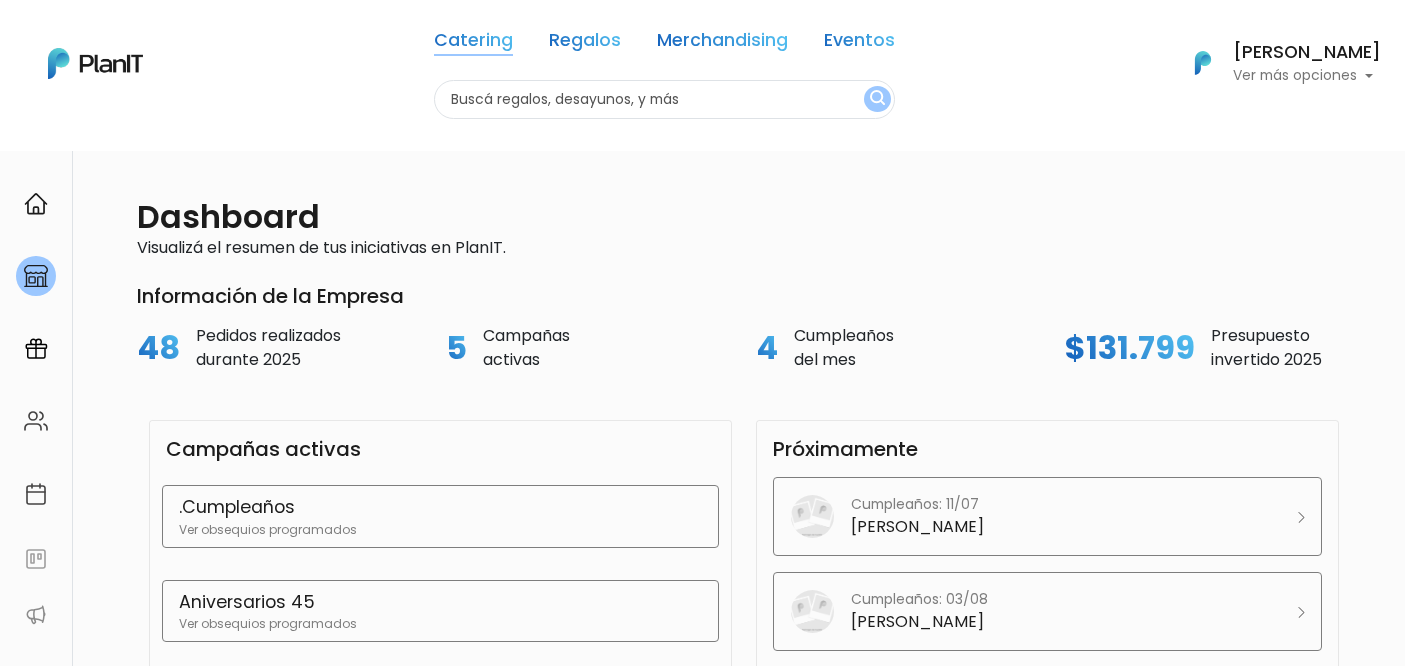 click on "Catering" at bounding box center (473, 44) 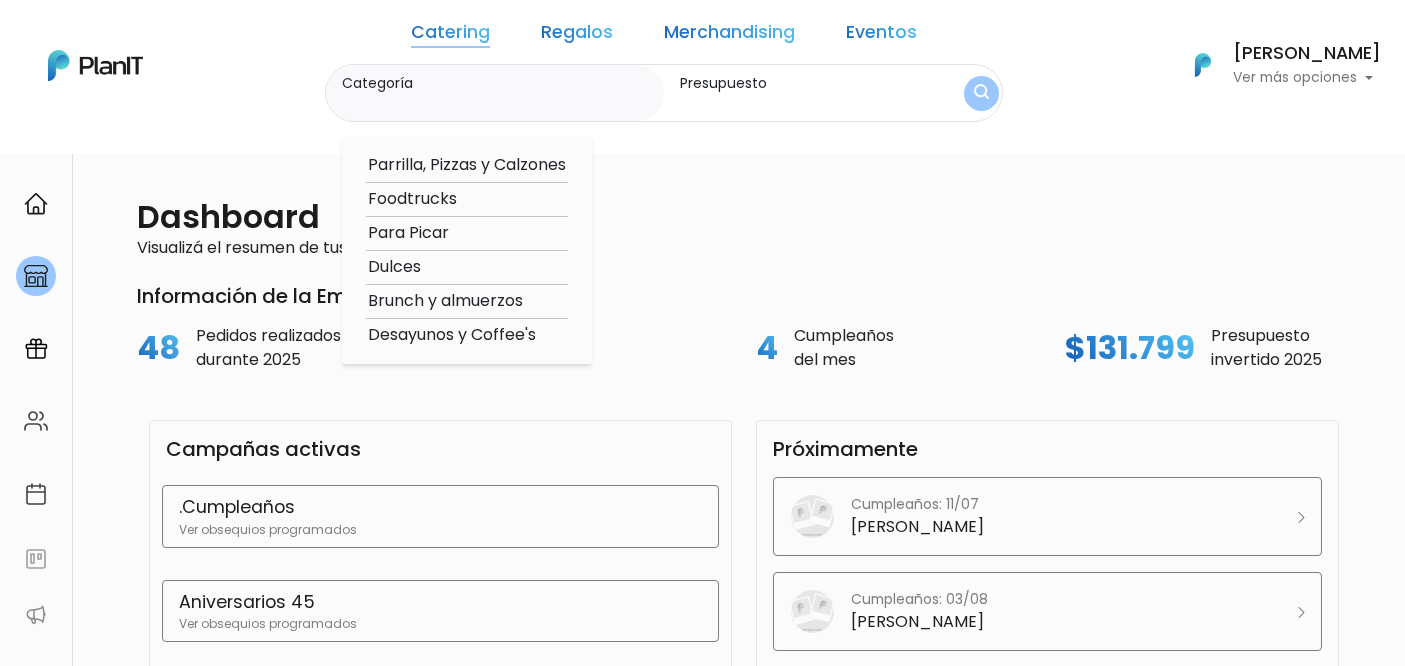 click on "Parrilla, Pizzas y Calzones" at bounding box center (467, 165) 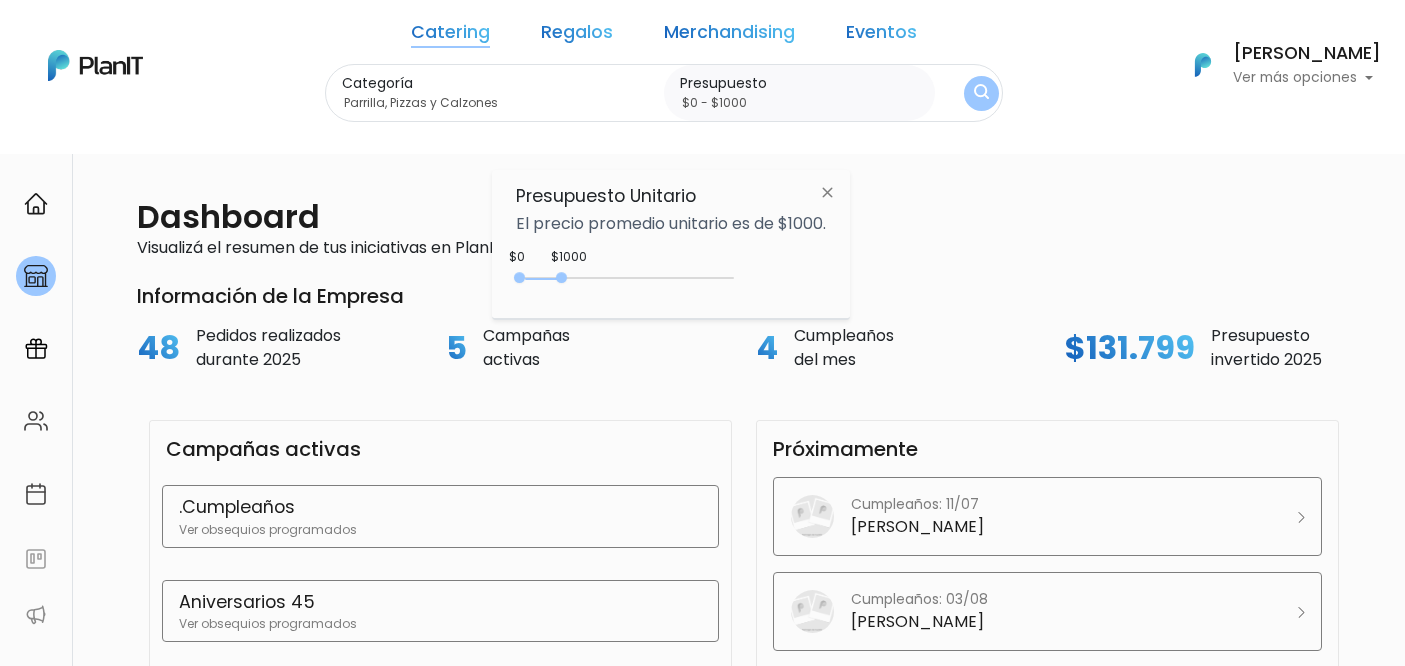 click on "Catering
Regalos
Merchandising
Eventos
Catering
Regalos
Merchandising
Eventos
Categoría
Parrilla, Pizzas y Calzones
Parrilla, Pizzas y Calzones Foodtrucks Para Picar Dulces Brunch y almuerzos Desayunos y Coffee's
Presupuesto
$0 - $1000
Presupuesto Unitario
El precio promedio unitario es de $1000.
$1000
$0
0 : 1000 0 1000 0,1000
Mis Compras
Mi Lista
FAQs
Editar Información" at bounding box center [702, 65] 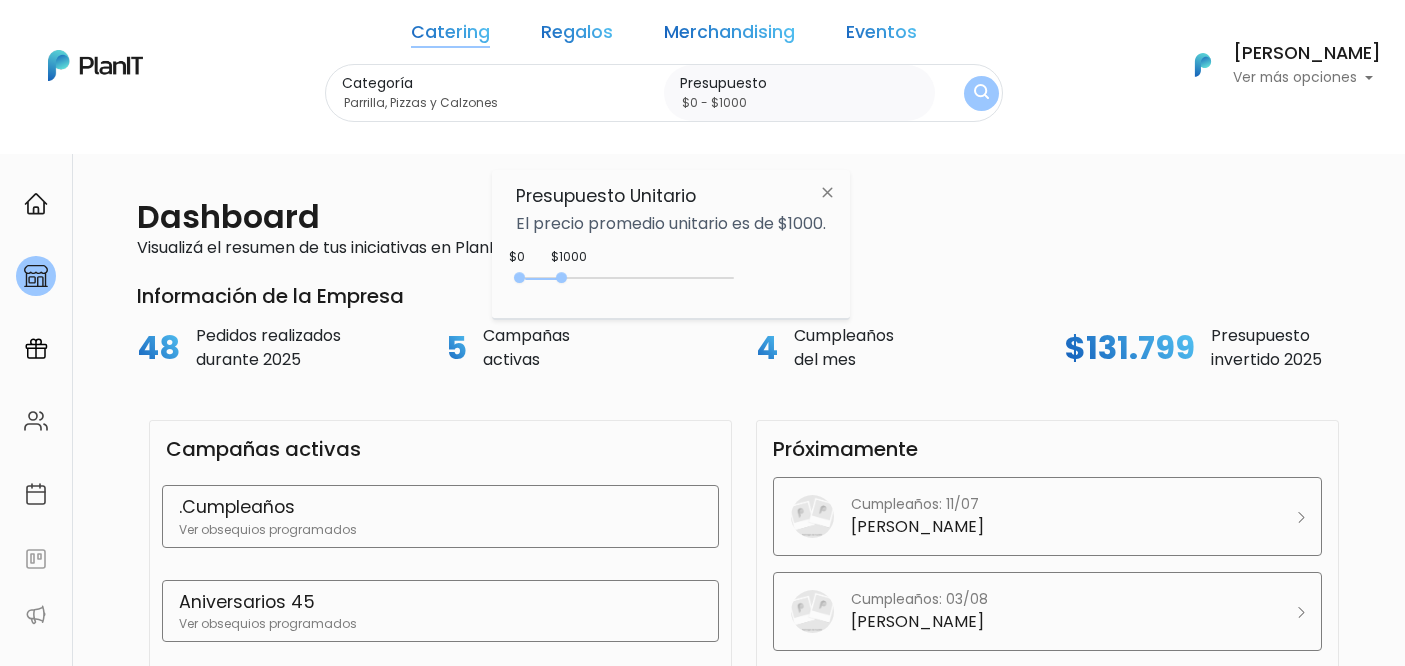 click on "Catering" at bounding box center (450, 36) 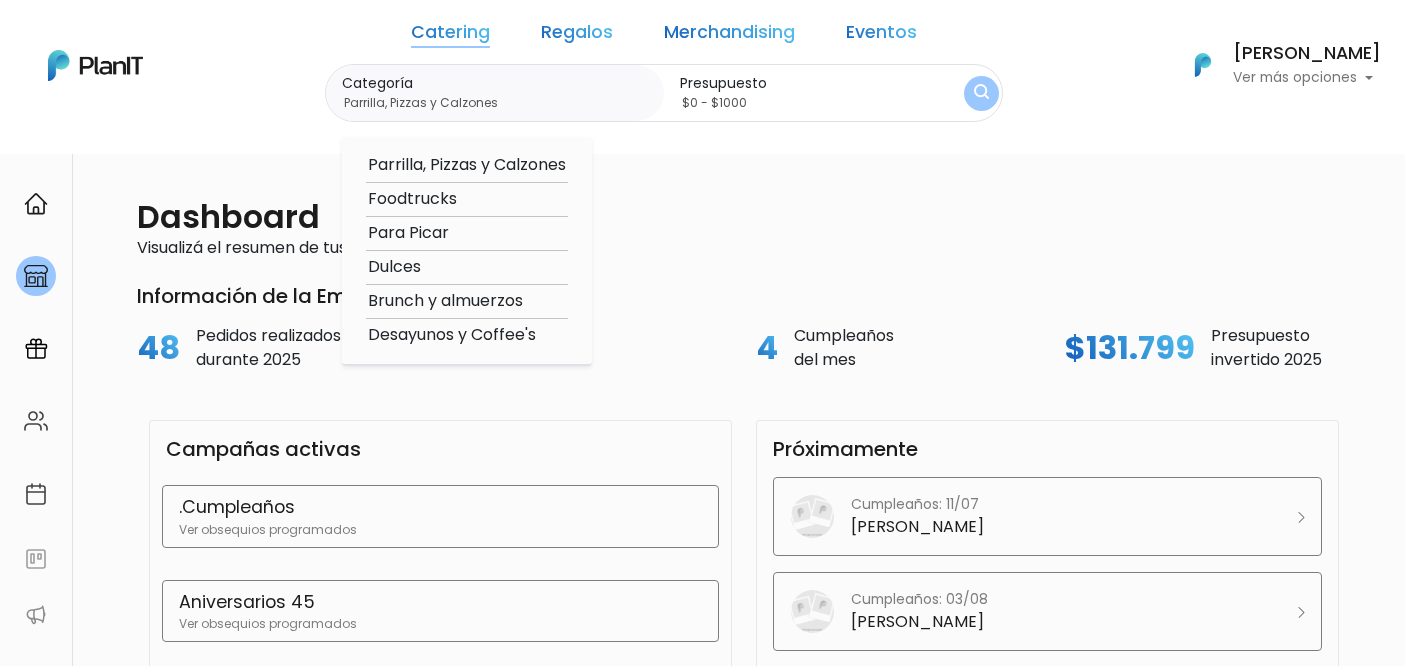 click on "Parrilla, Pizzas y Calzones" at bounding box center (467, 165) 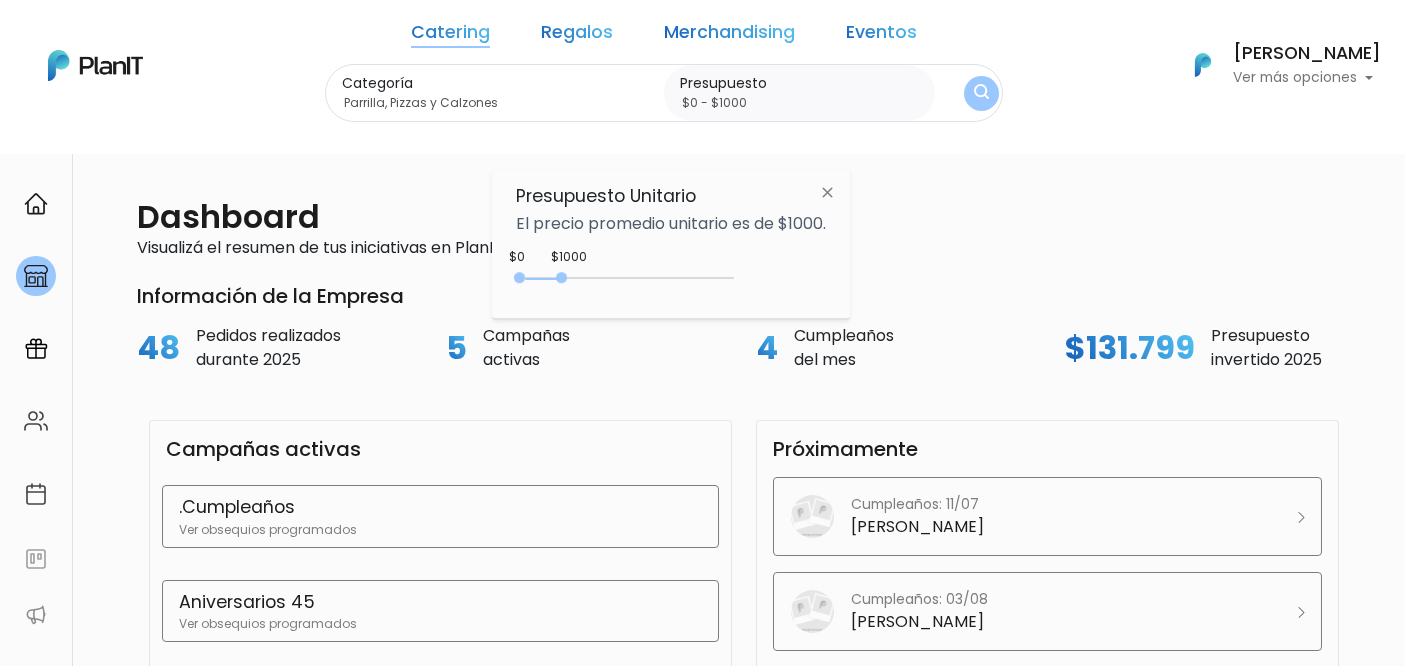 click on "Categoría
Parrilla, Pizzas y Calzones
Parrilla, Pizzas y Calzones Foodtrucks Para Picar Dulces Brunch y almuerzos Desayunos y Coffee's
Presupuesto
$0 - $1000" at bounding box center (664, 93) 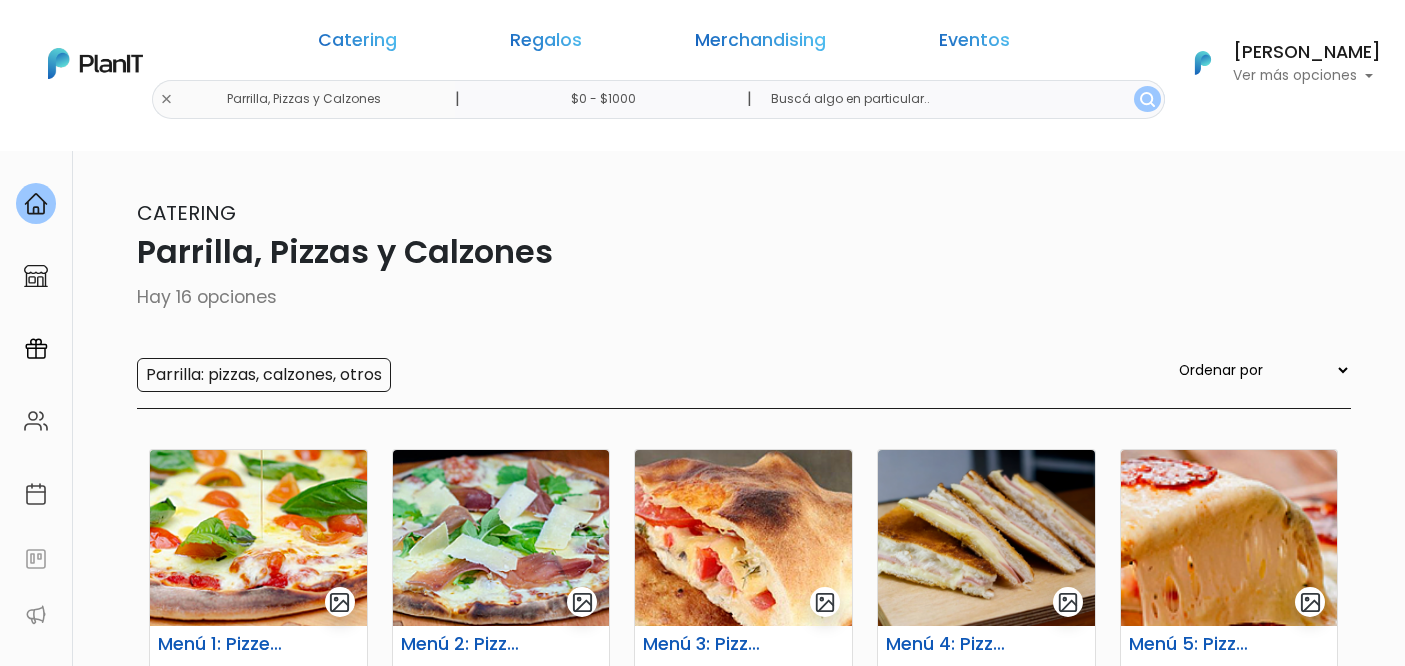 scroll, scrollTop: 0, scrollLeft: 0, axis: both 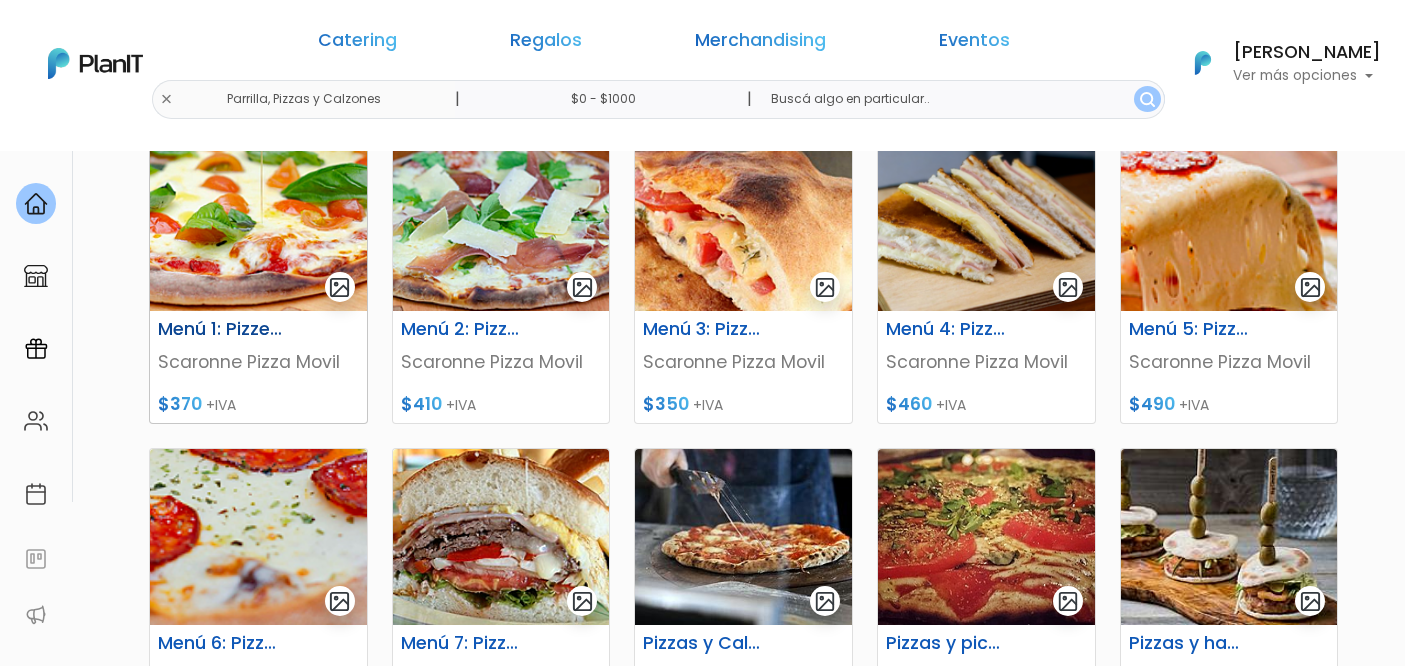 click on "Menú 1: Pizzetas" at bounding box center [221, 329] 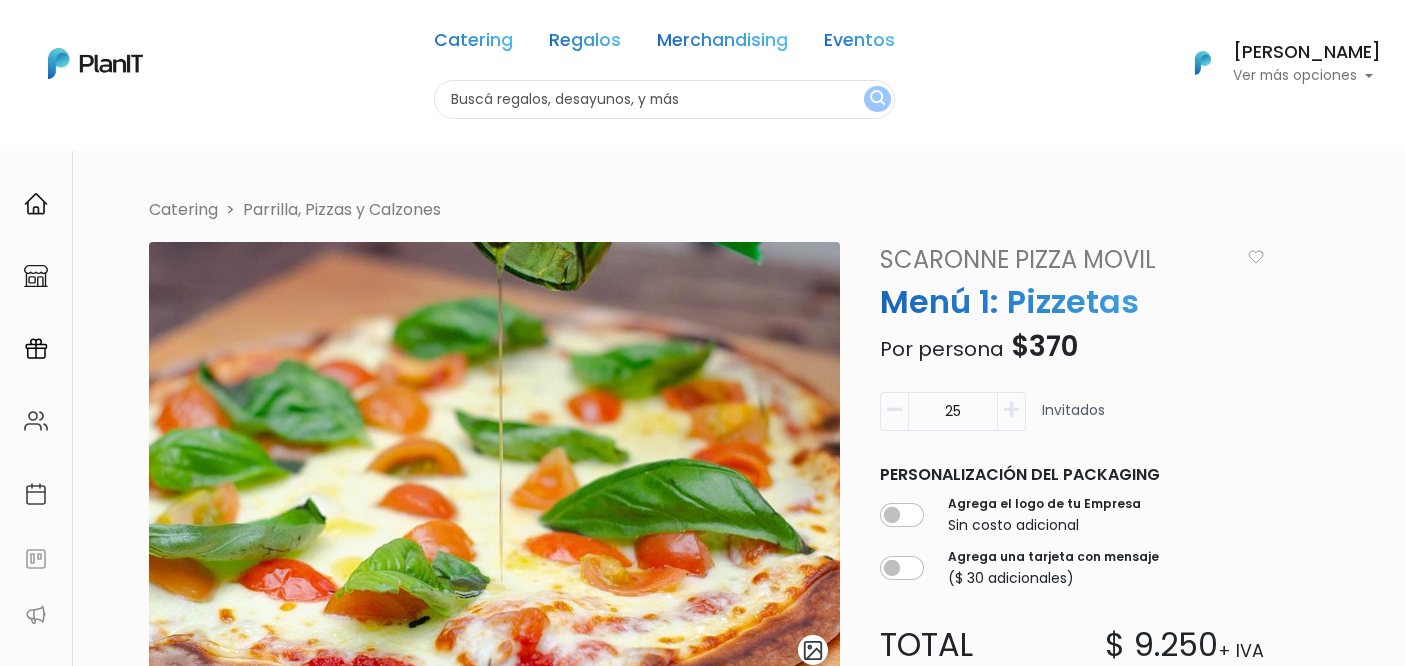 scroll, scrollTop: 0, scrollLeft: 0, axis: both 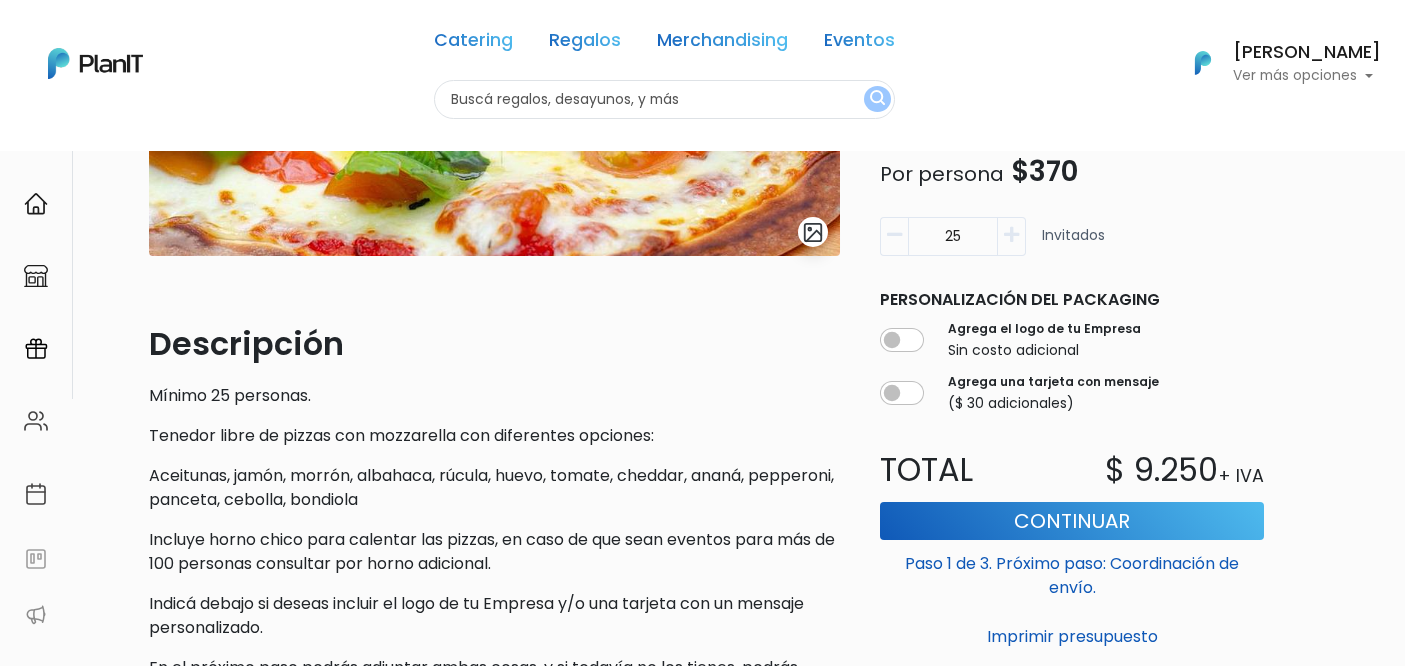 click at bounding box center (1011, 235) 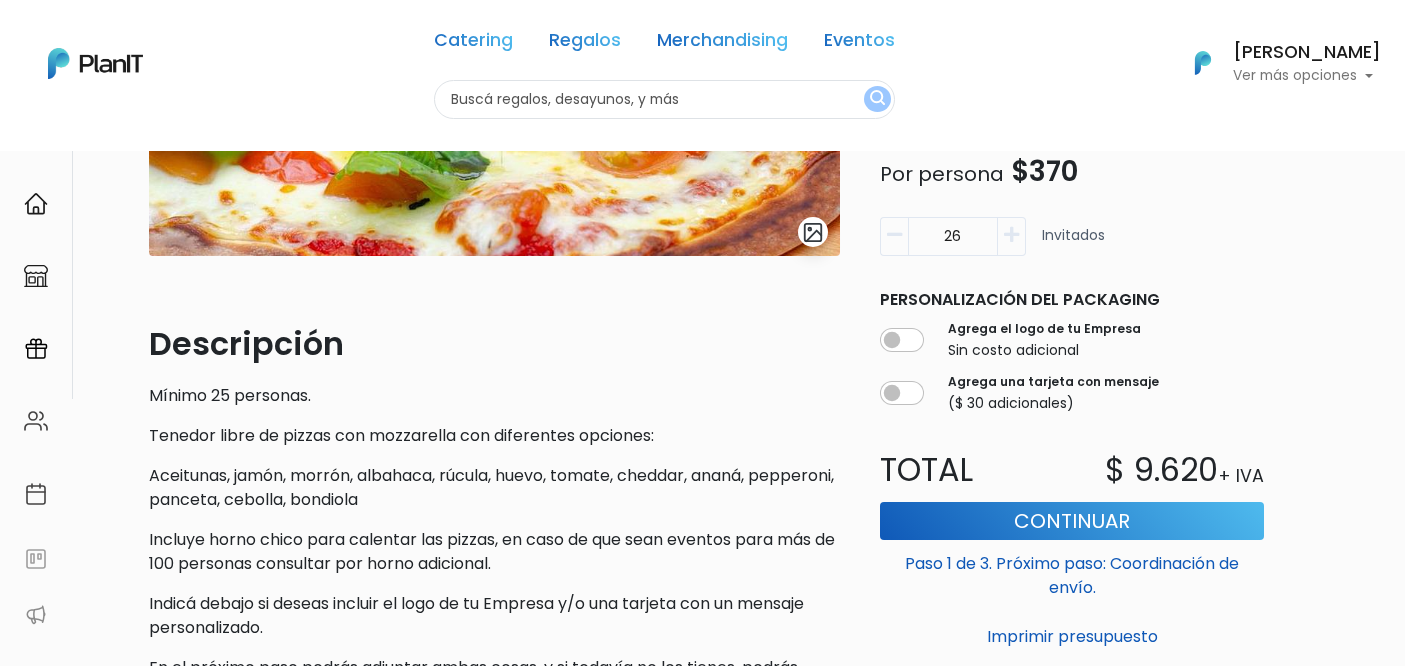 click at bounding box center (1011, 235) 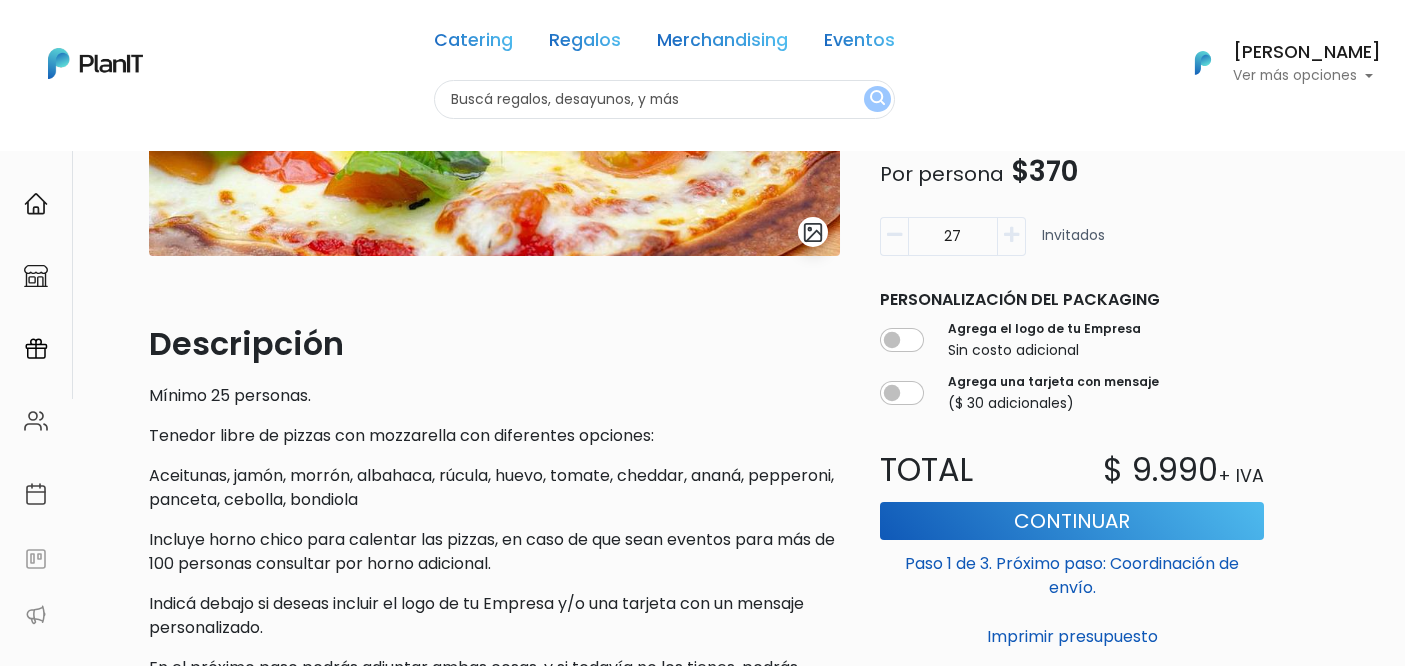 click at bounding box center [1011, 235] 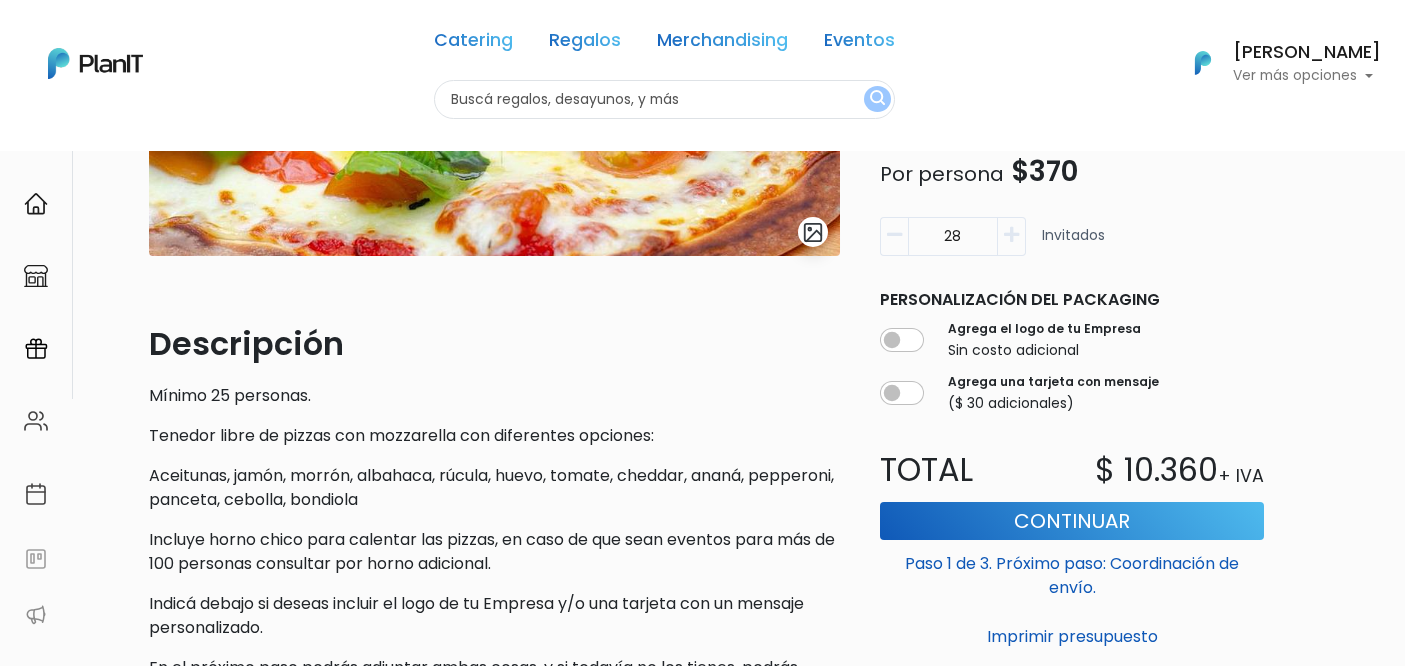 click at bounding box center (1011, 235) 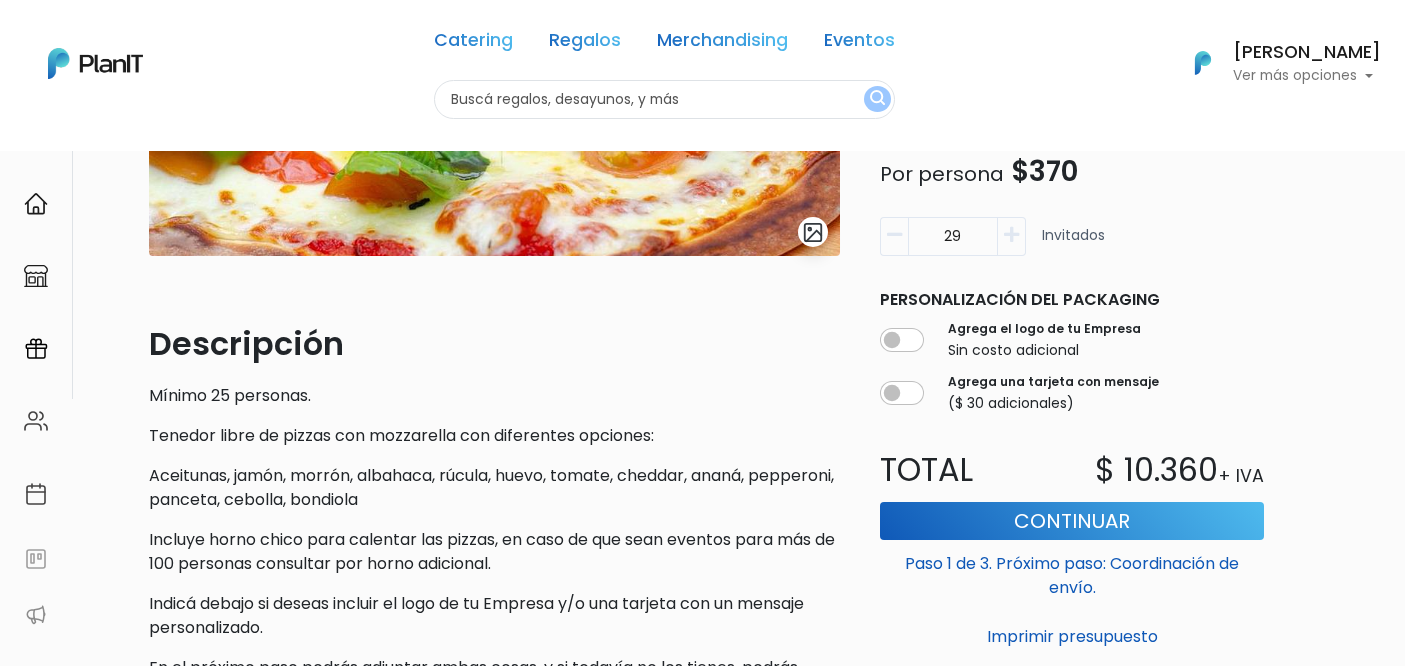 click at bounding box center (1011, 235) 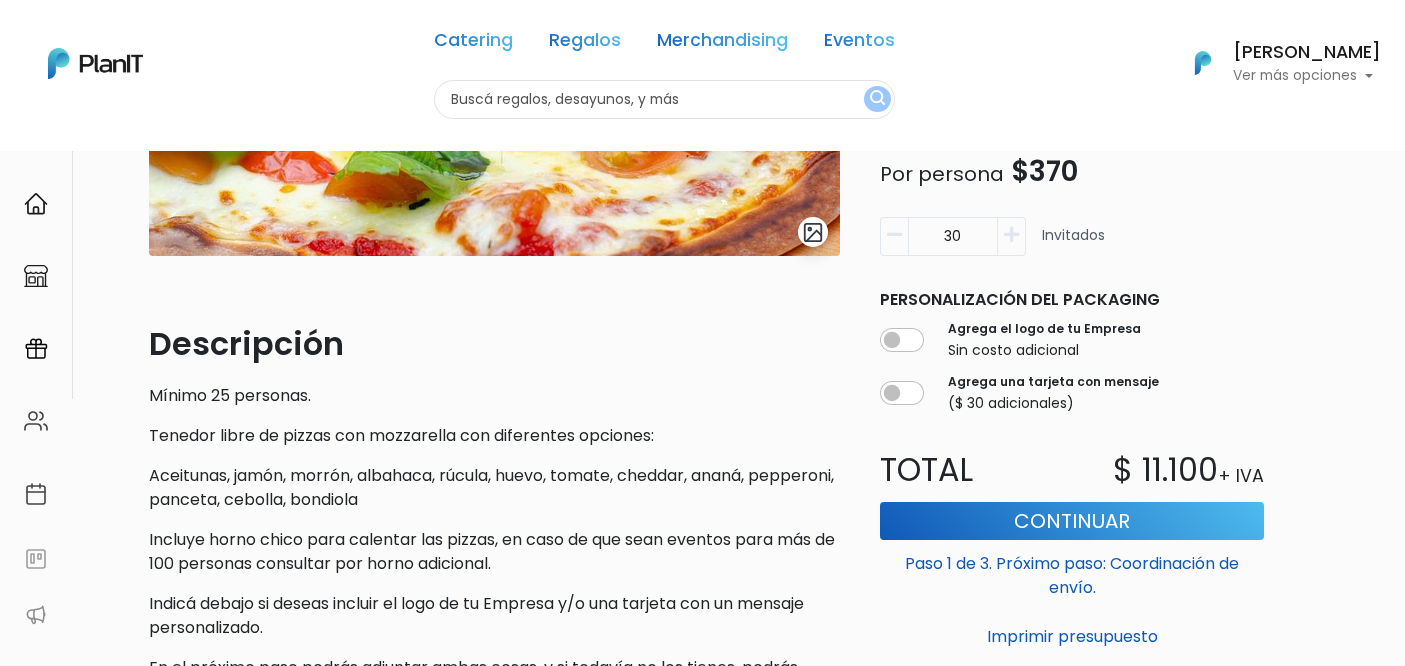 click at bounding box center (1011, 235) 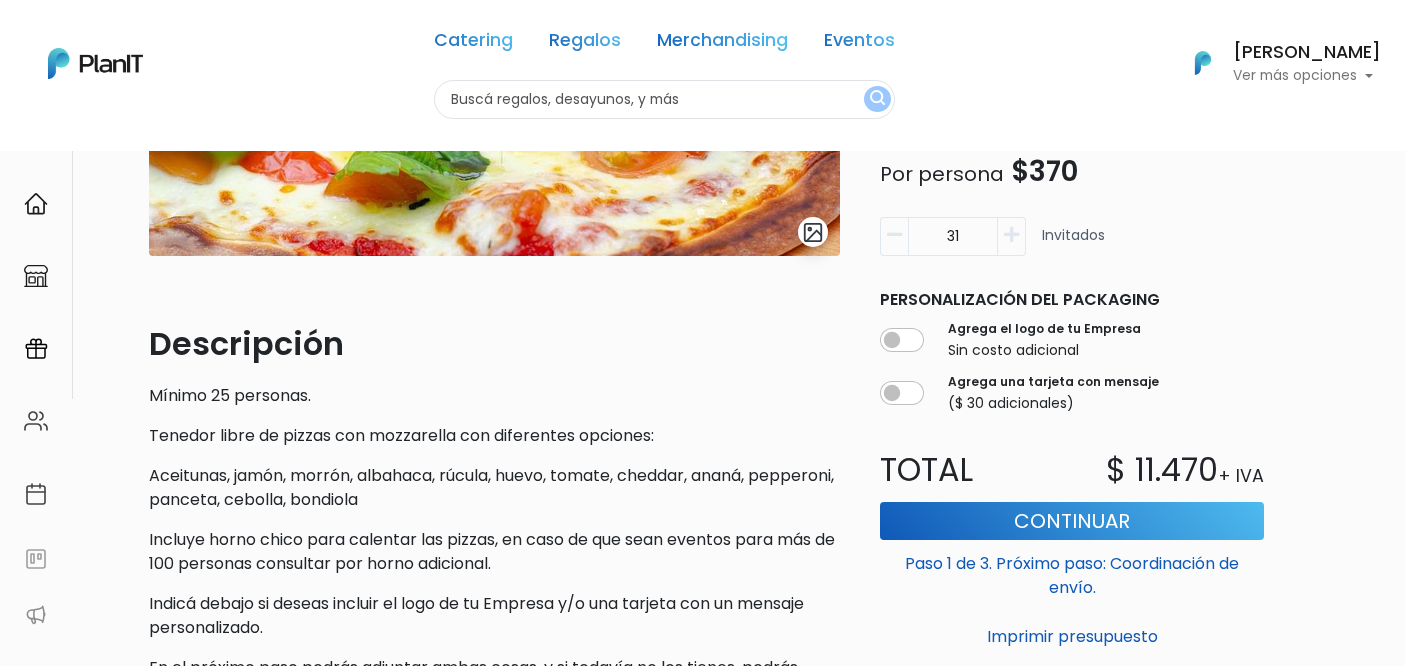 click at bounding box center (1011, 235) 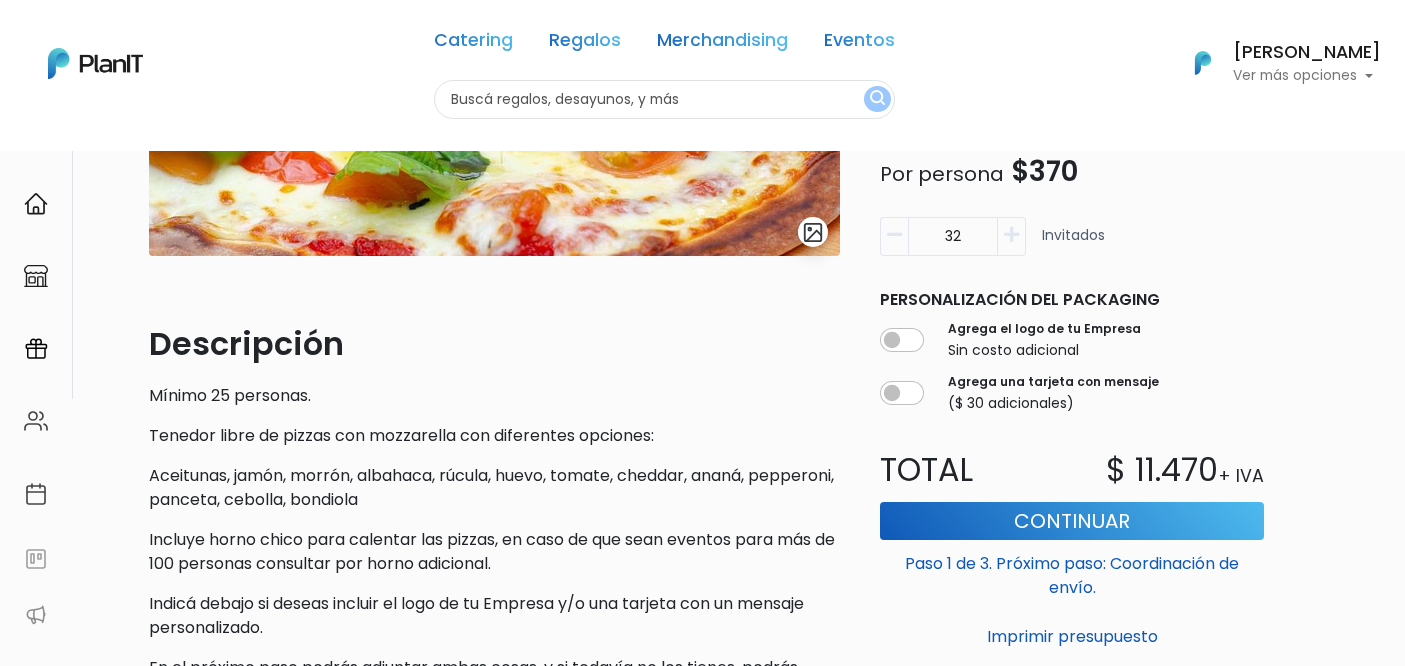 click at bounding box center (1011, 235) 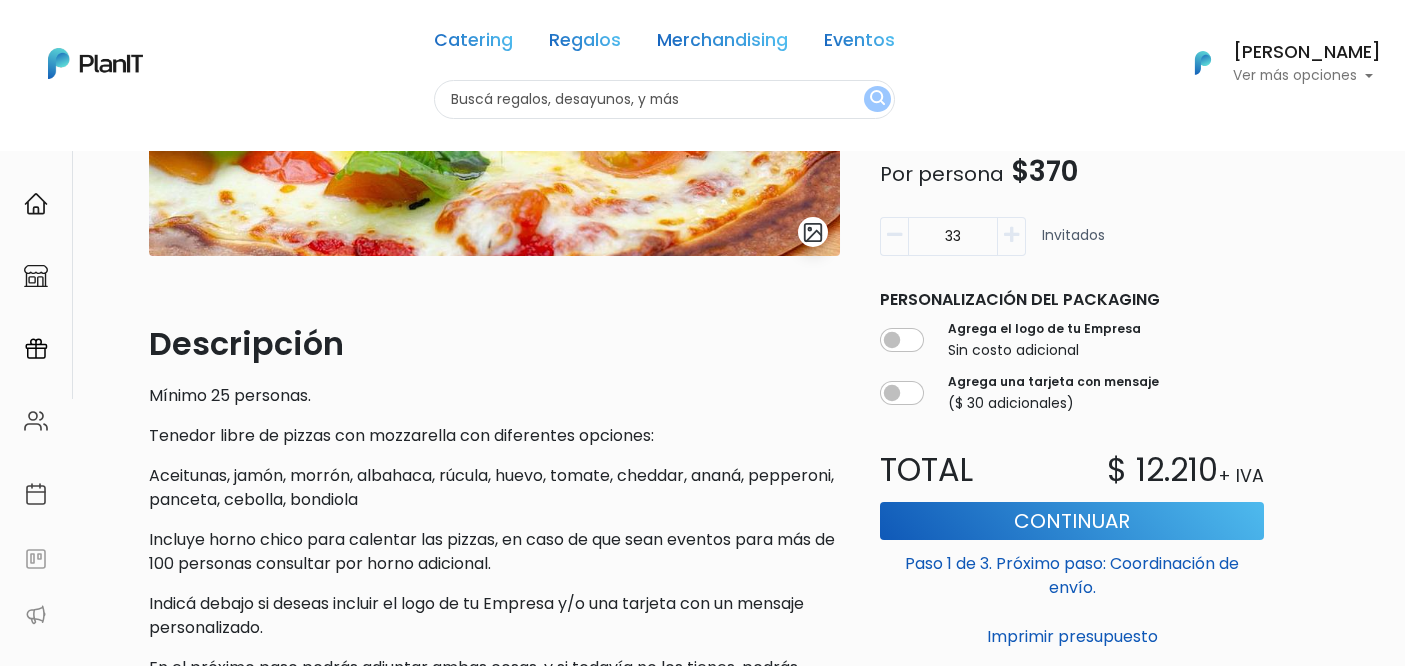 click at bounding box center [1011, 235] 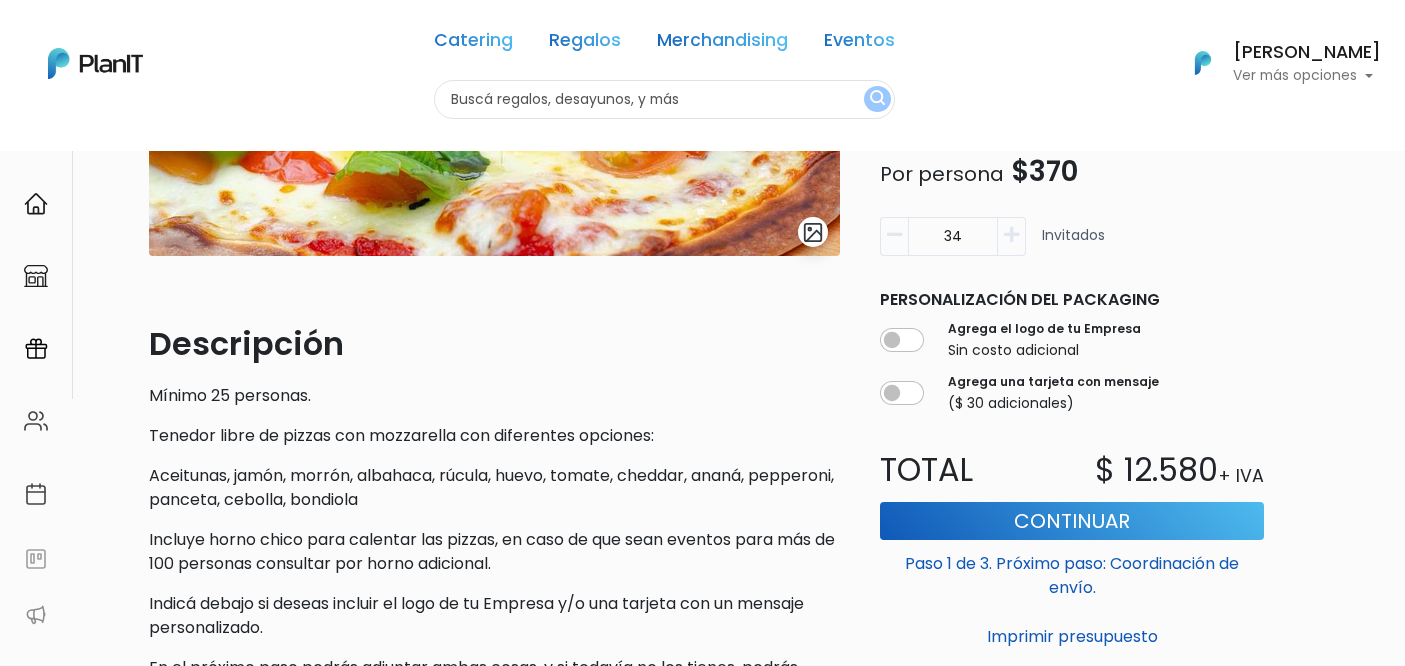 click at bounding box center [1011, 235] 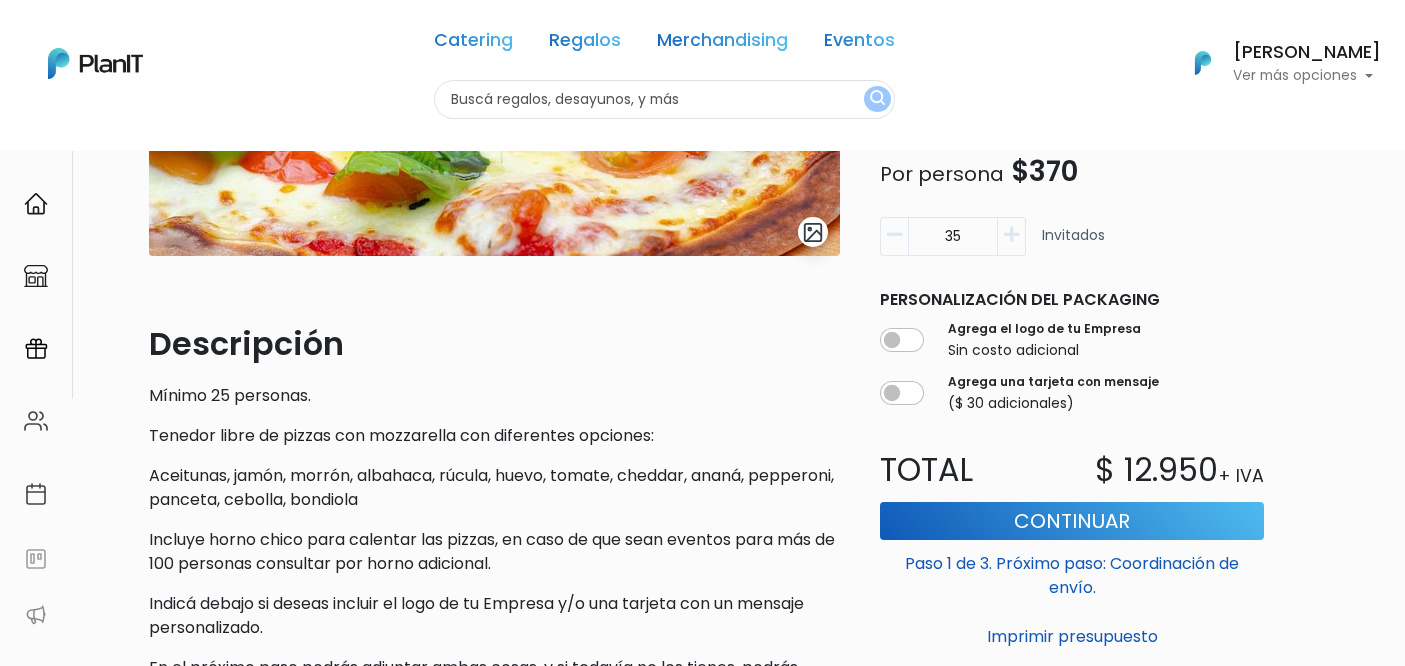 click at bounding box center [1011, 235] 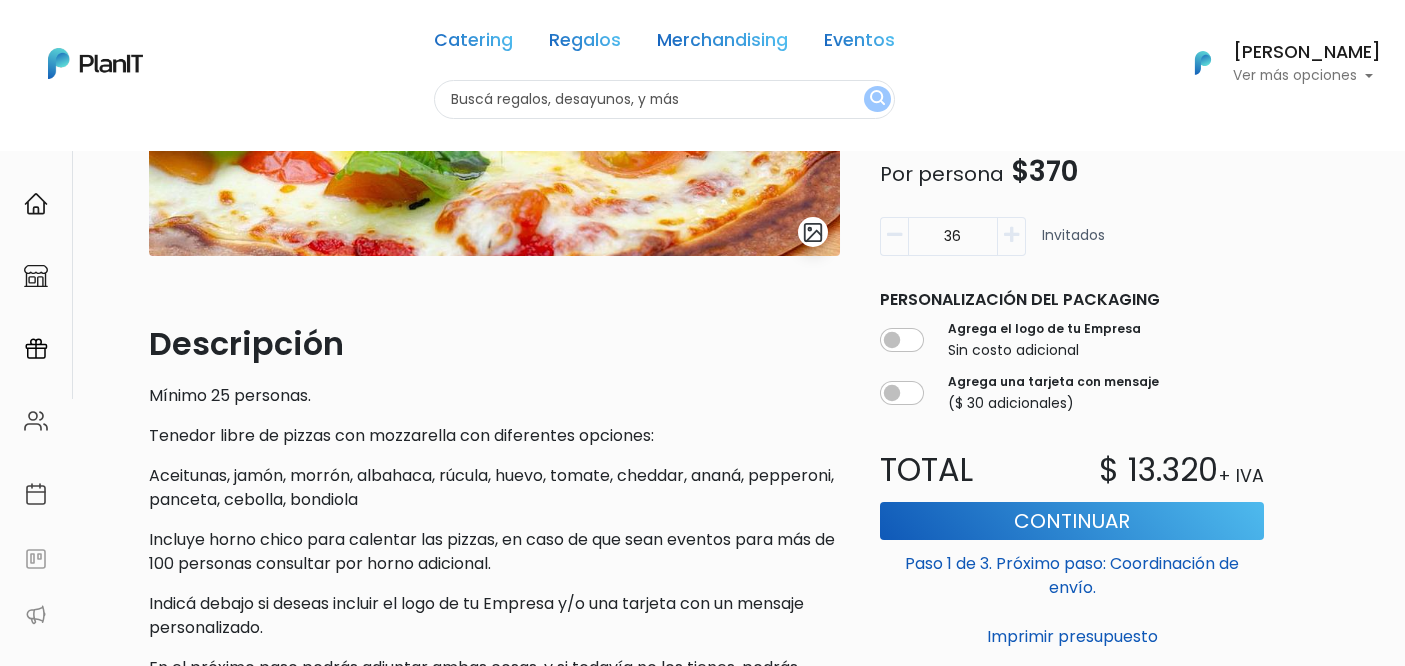 click at bounding box center [1011, 235] 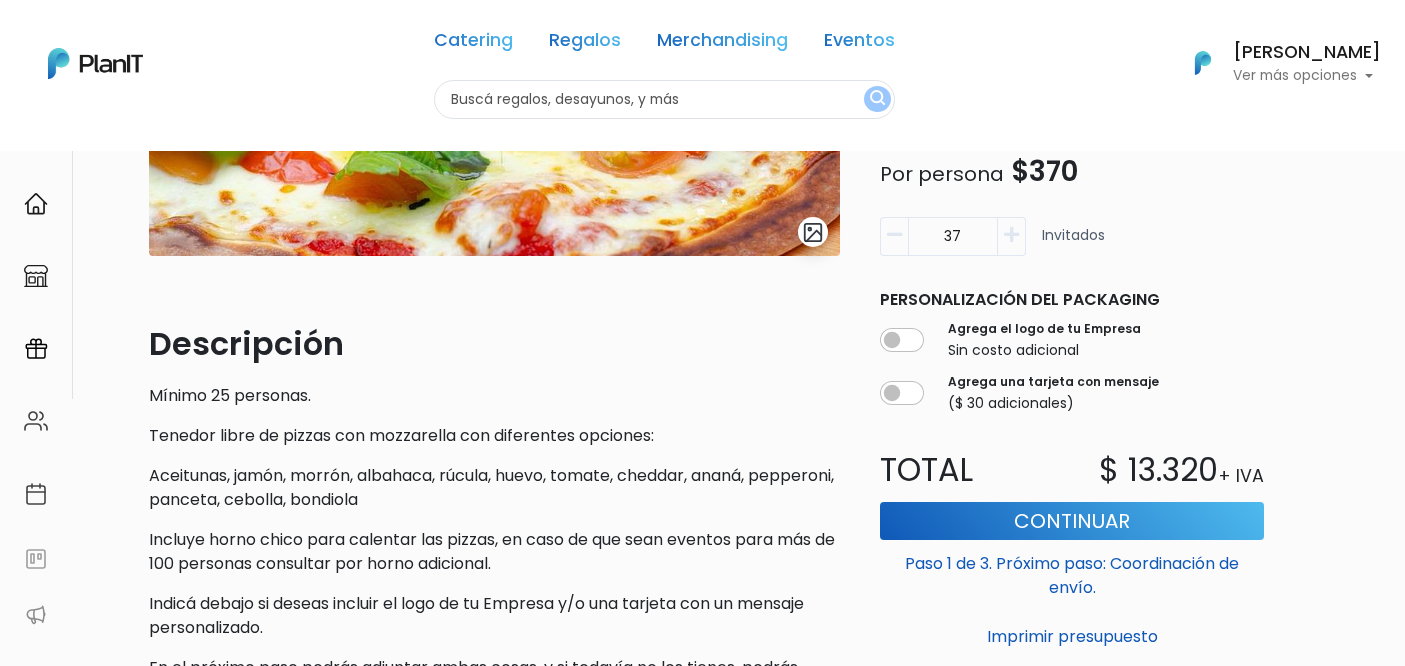 click at bounding box center [1011, 235] 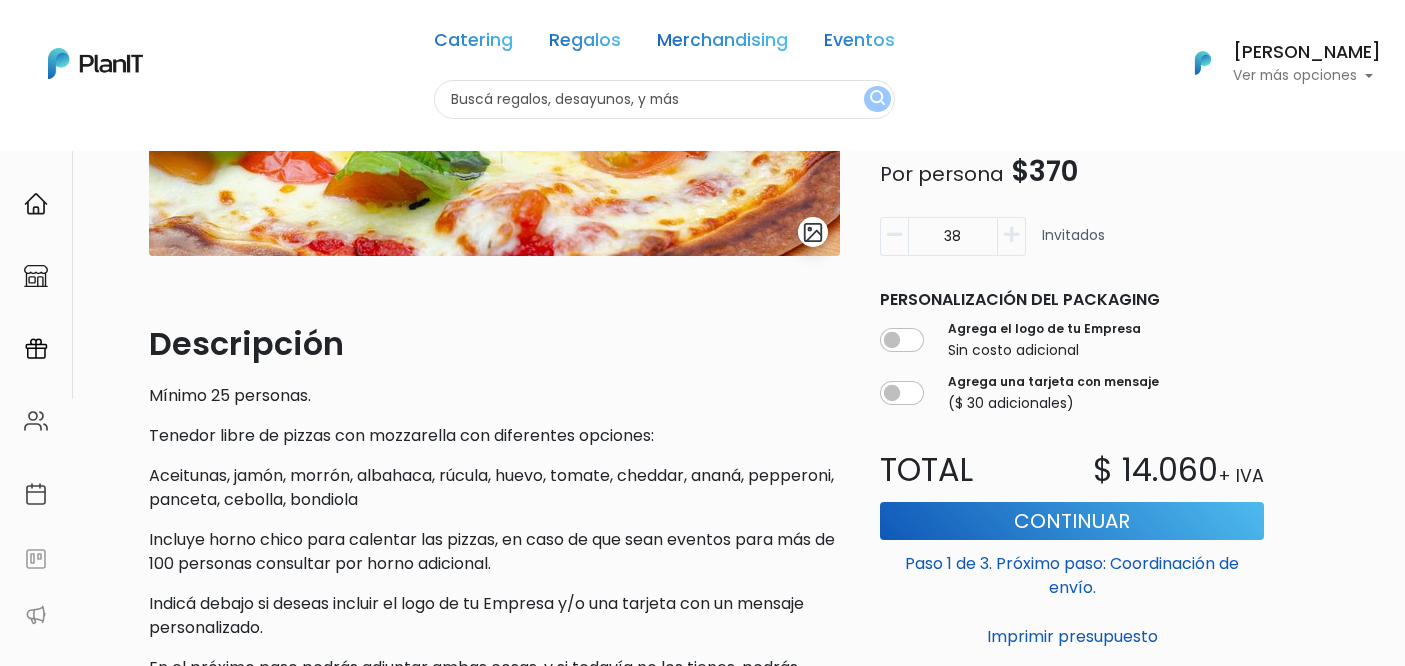 click at bounding box center [1011, 235] 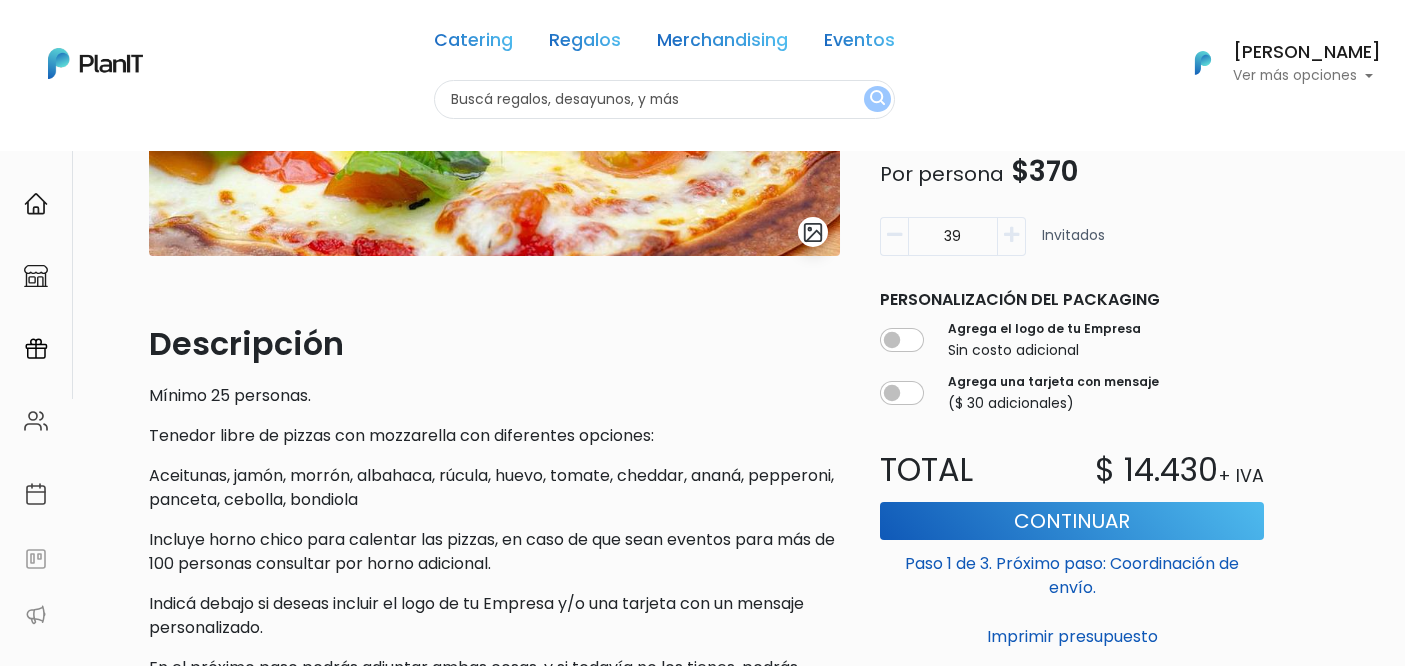 click at bounding box center [1011, 235] 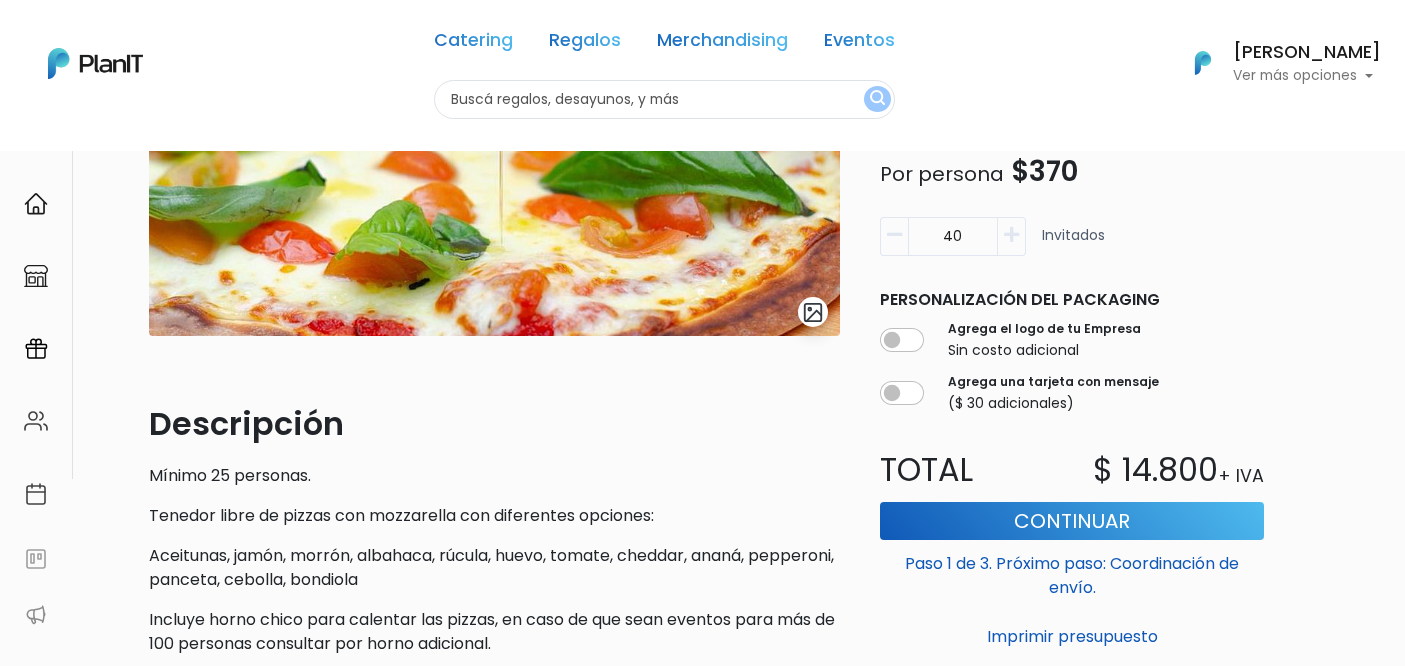 scroll, scrollTop: 563, scrollLeft: 0, axis: vertical 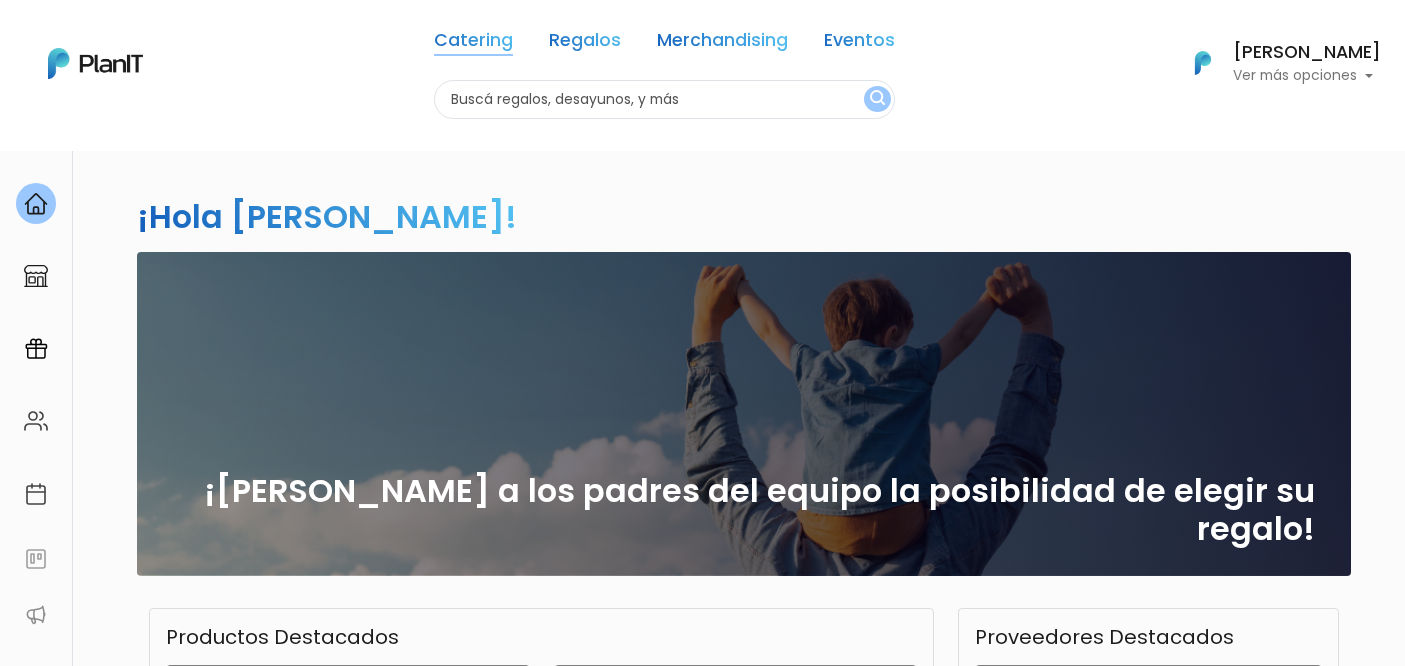 click on "Catering" at bounding box center [473, 44] 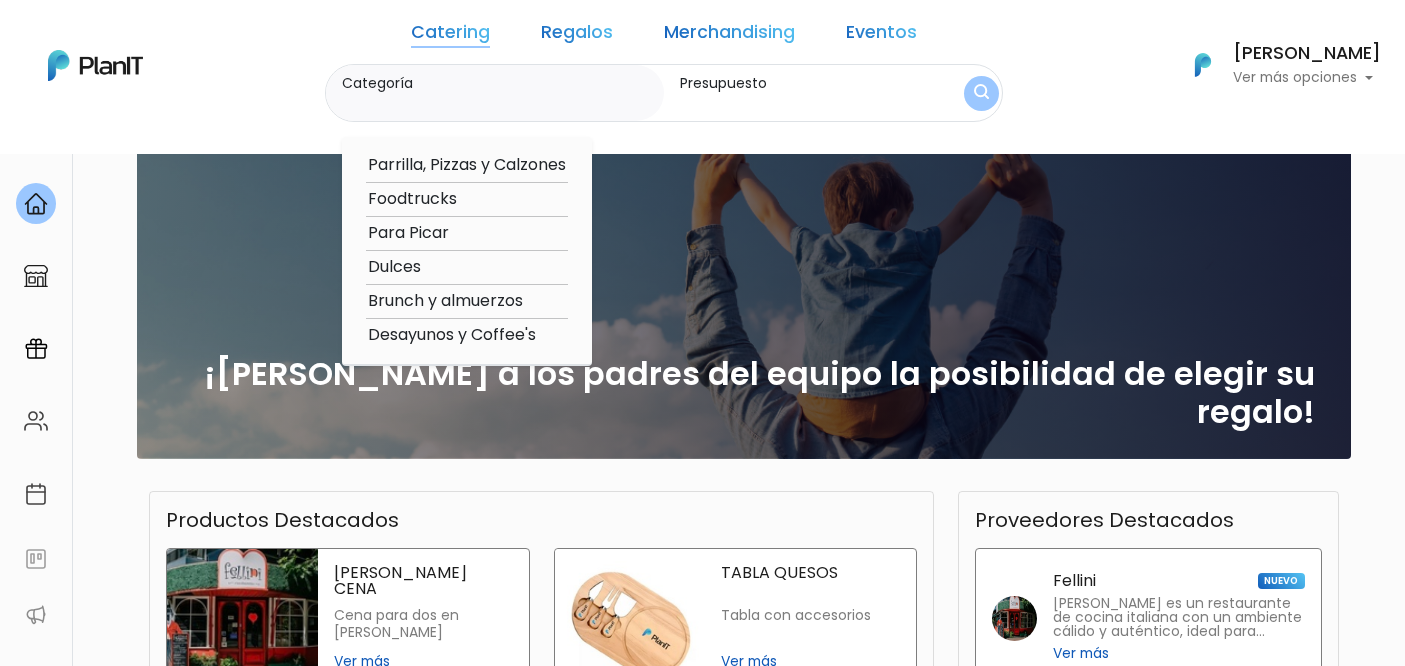 scroll, scrollTop: 382, scrollLeft: 0, axis: vertical 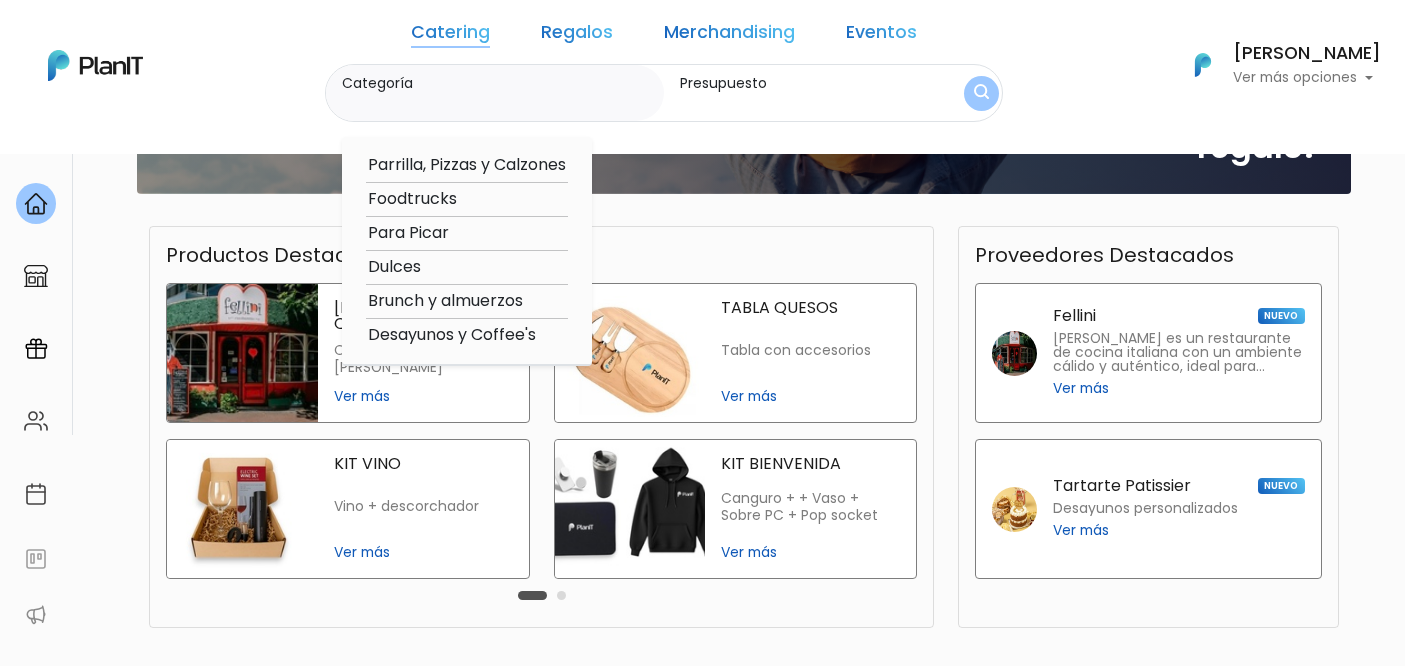click on "Parrilla, Pizzas y Calzones" at bounding box center [467, 165] 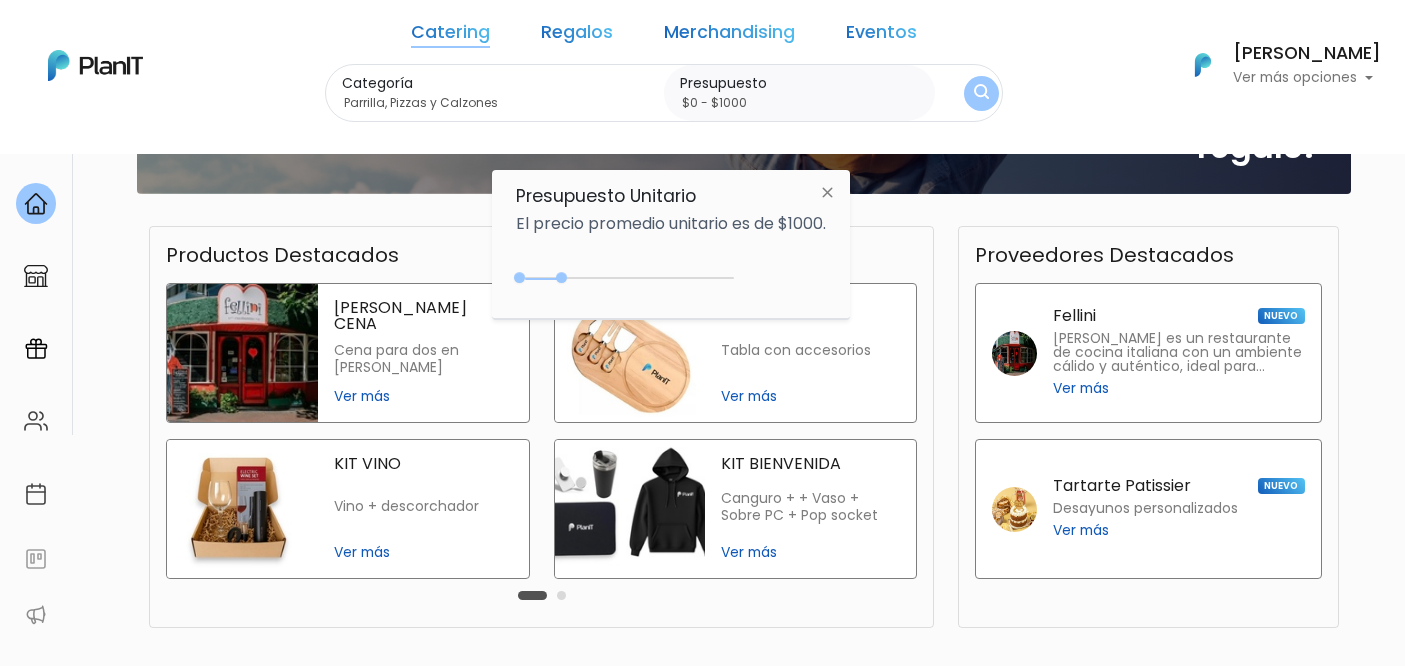 click at bounding box center [981, 93] 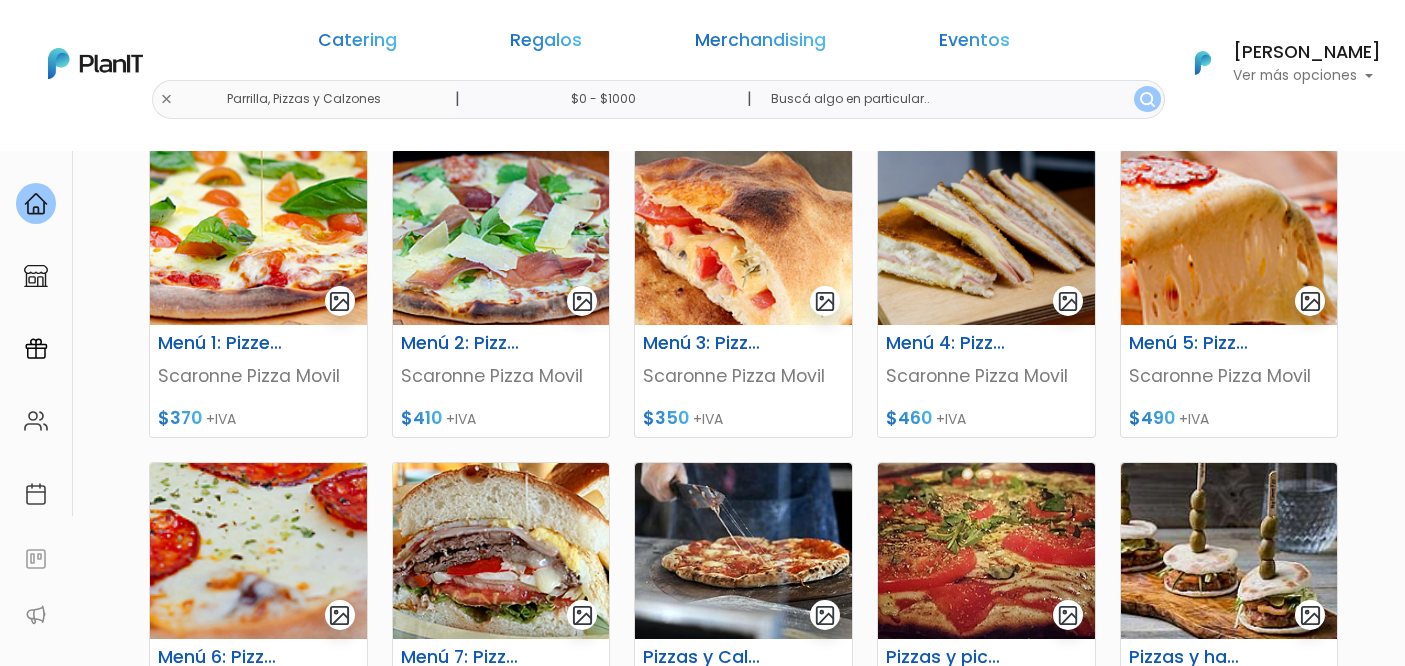 scroll, scrollTop: 366, scrollLeft: 0, axis: vertical 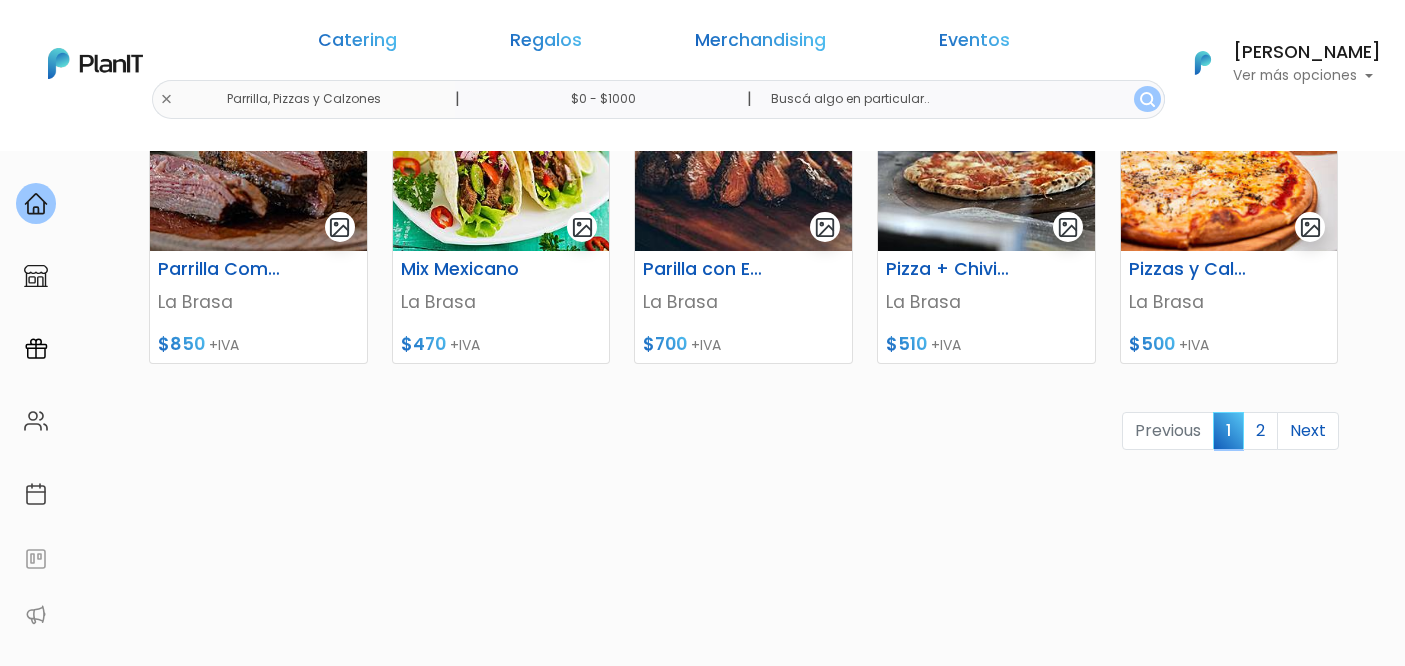 click on "J
keyboard_arrow_down
PLAN IT
Ya probaste PlanitGO? Vas a poder automatizarlas acciones de todo el año. Escribinos para saber más!
¡Escríbenos!
insert_emoticon
send" at bounding box center [1205, 1924] 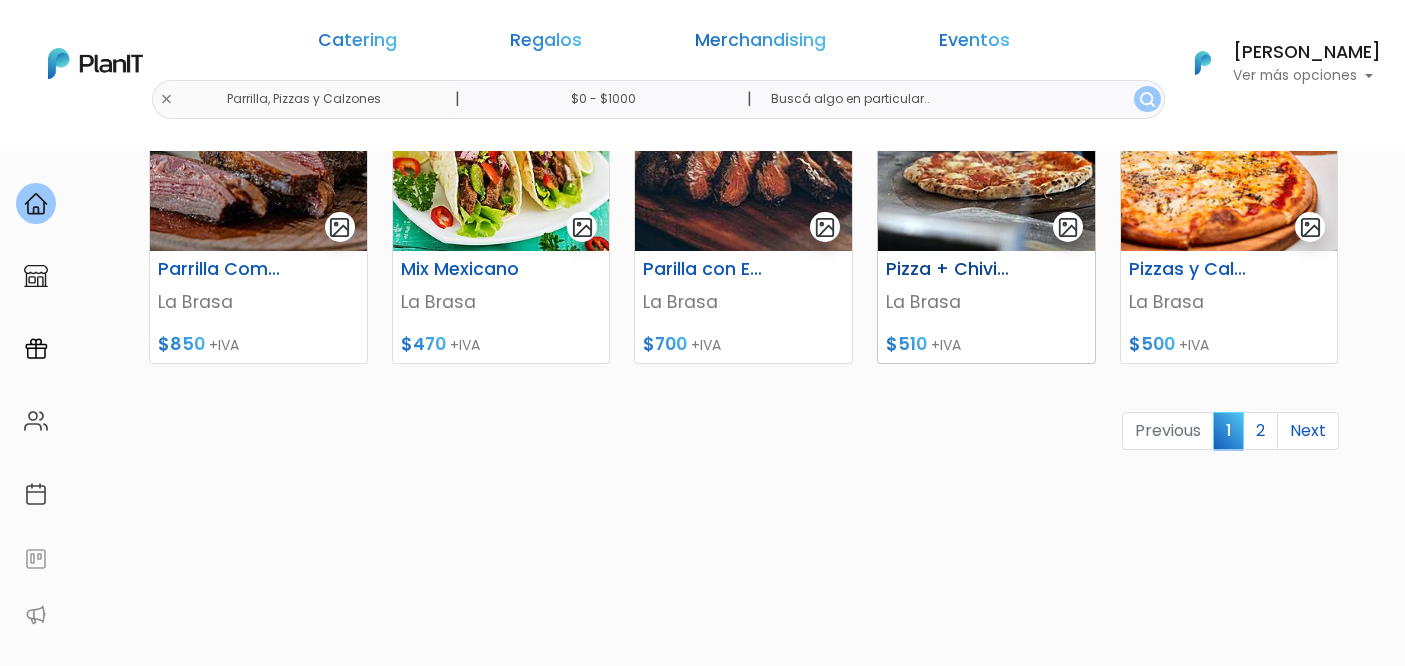 click on "Pizza + Chivitos + Calzone" at bounding box center (949, 269) 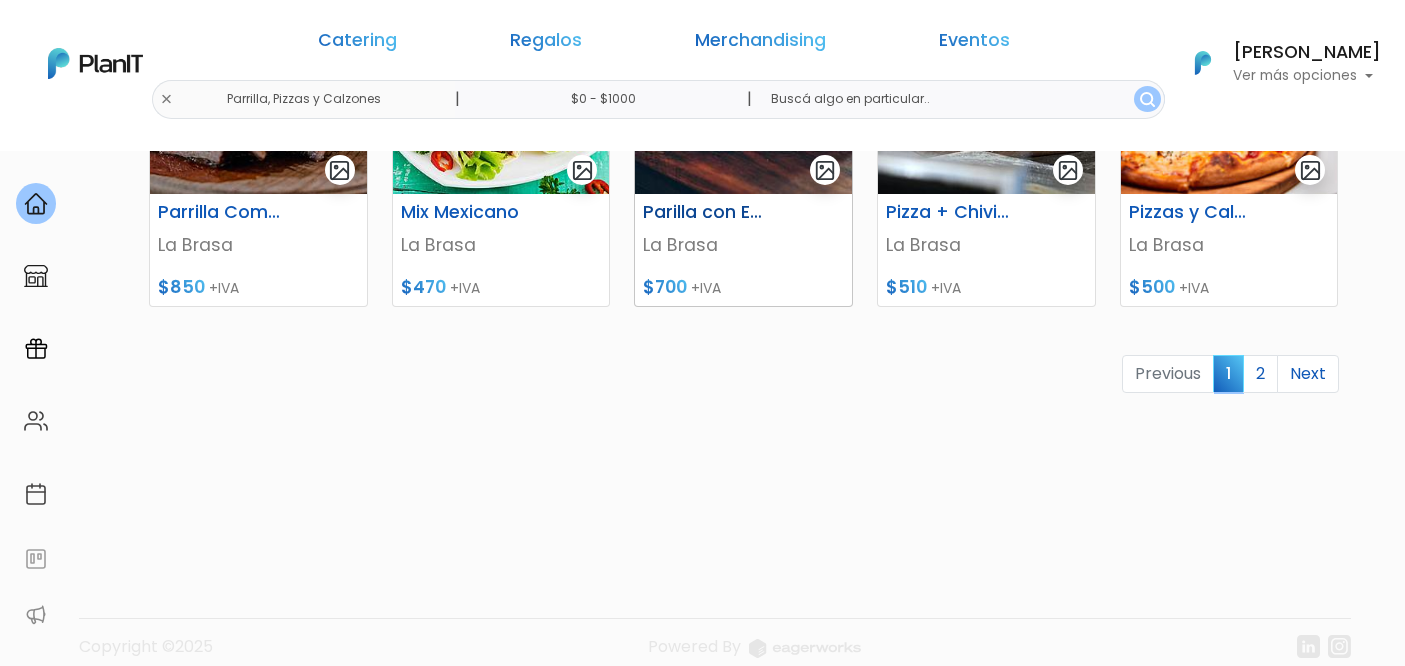 scroll, scrollTop: 1059, scrollLeft: 0, axis: vertical 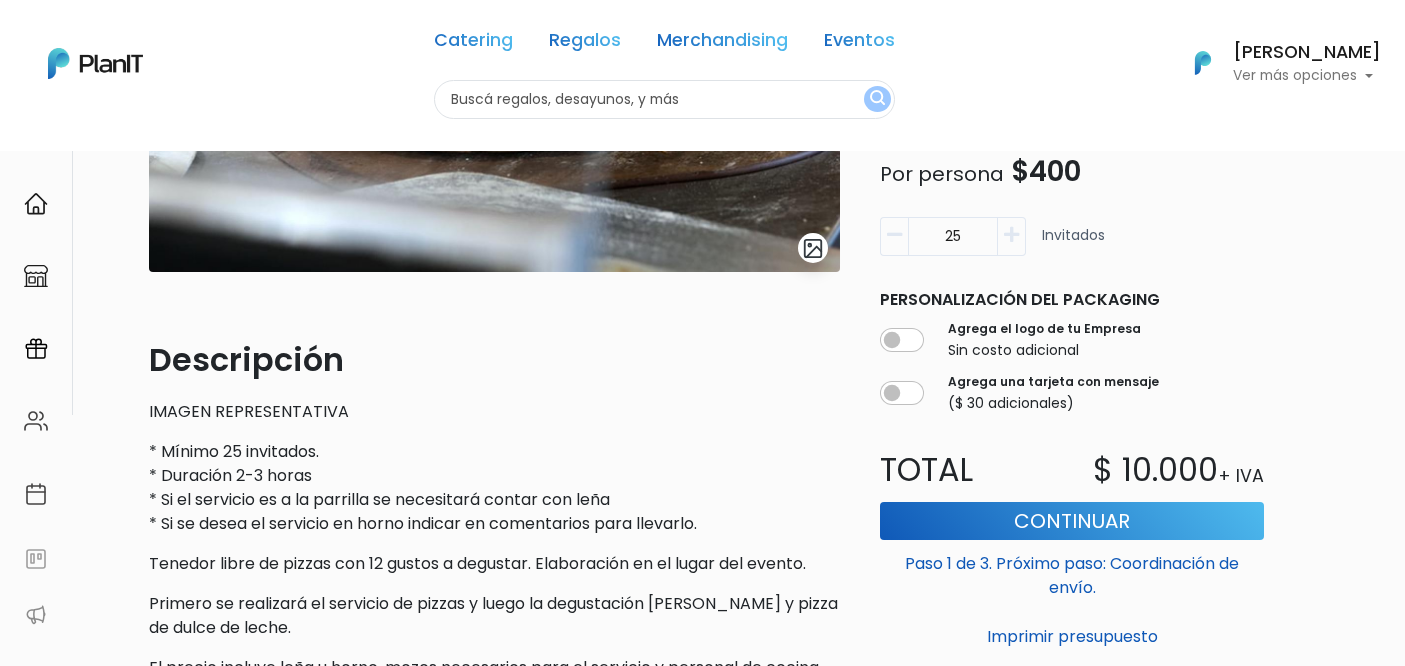 click at bounding box center (1011, 235) 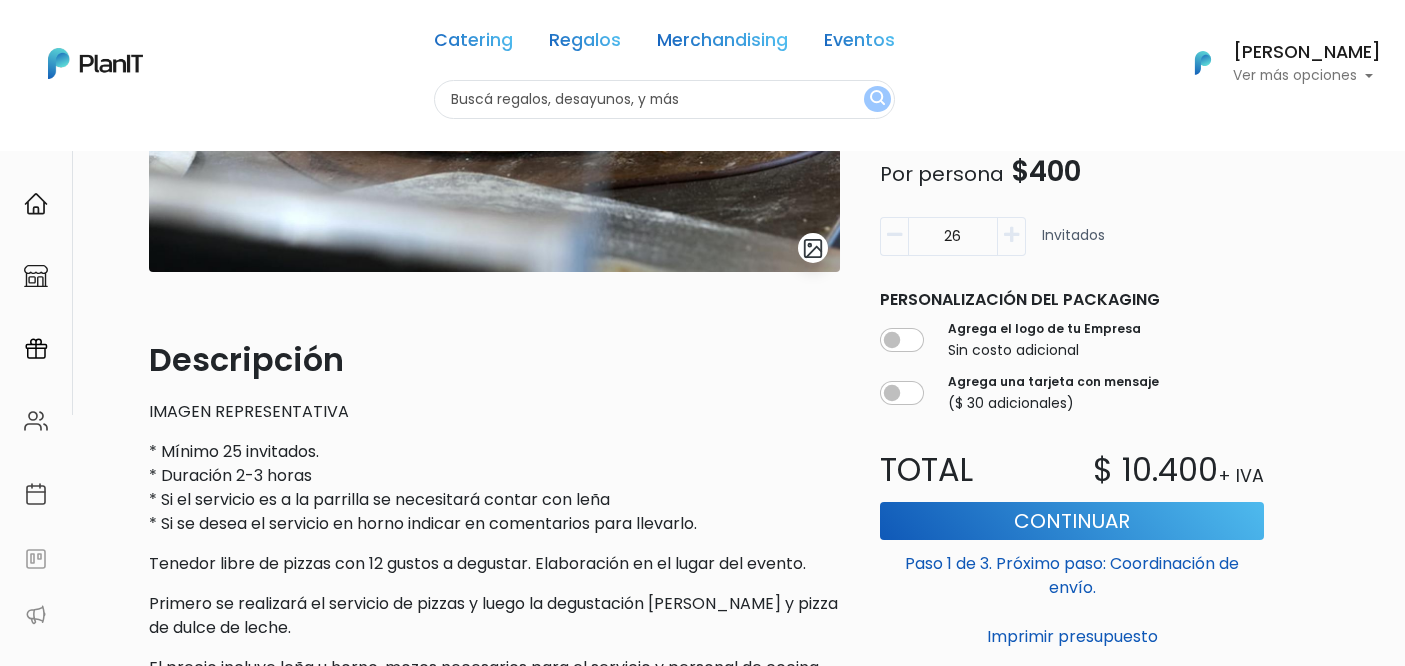 click at bounding box center [1011, 235] 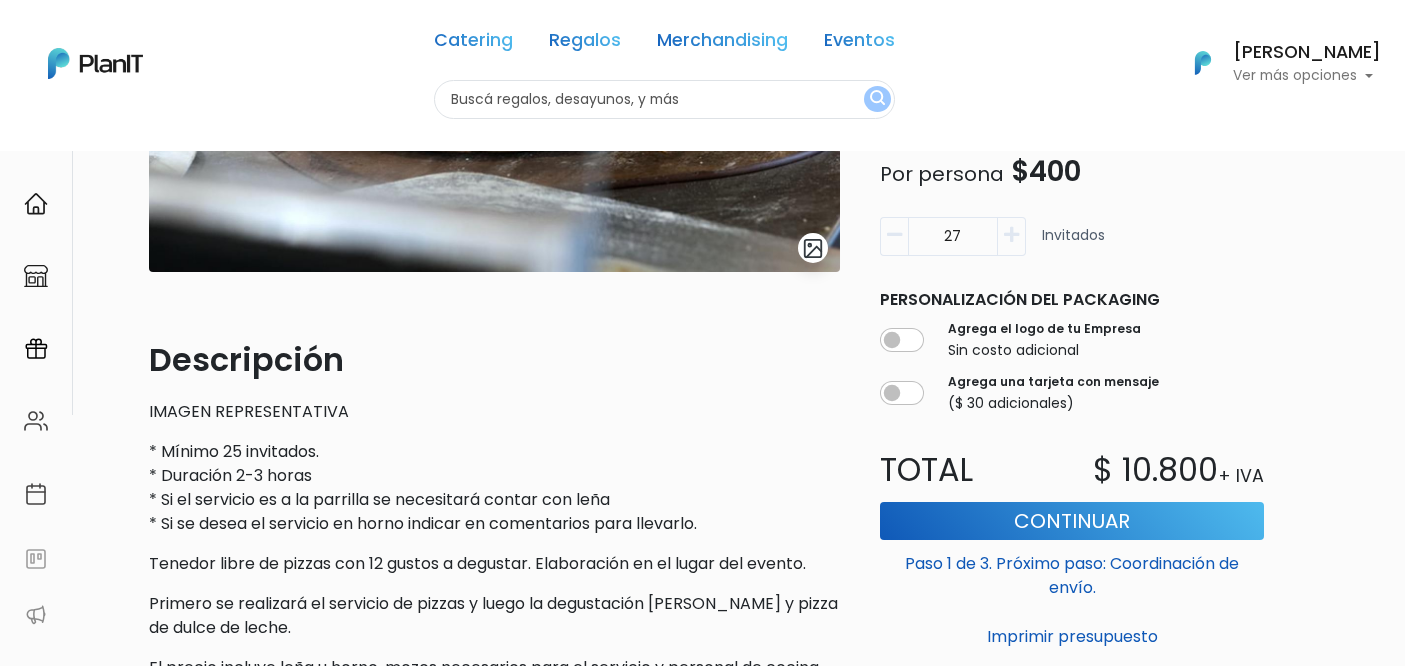 click at bounding box center [1011, 235] 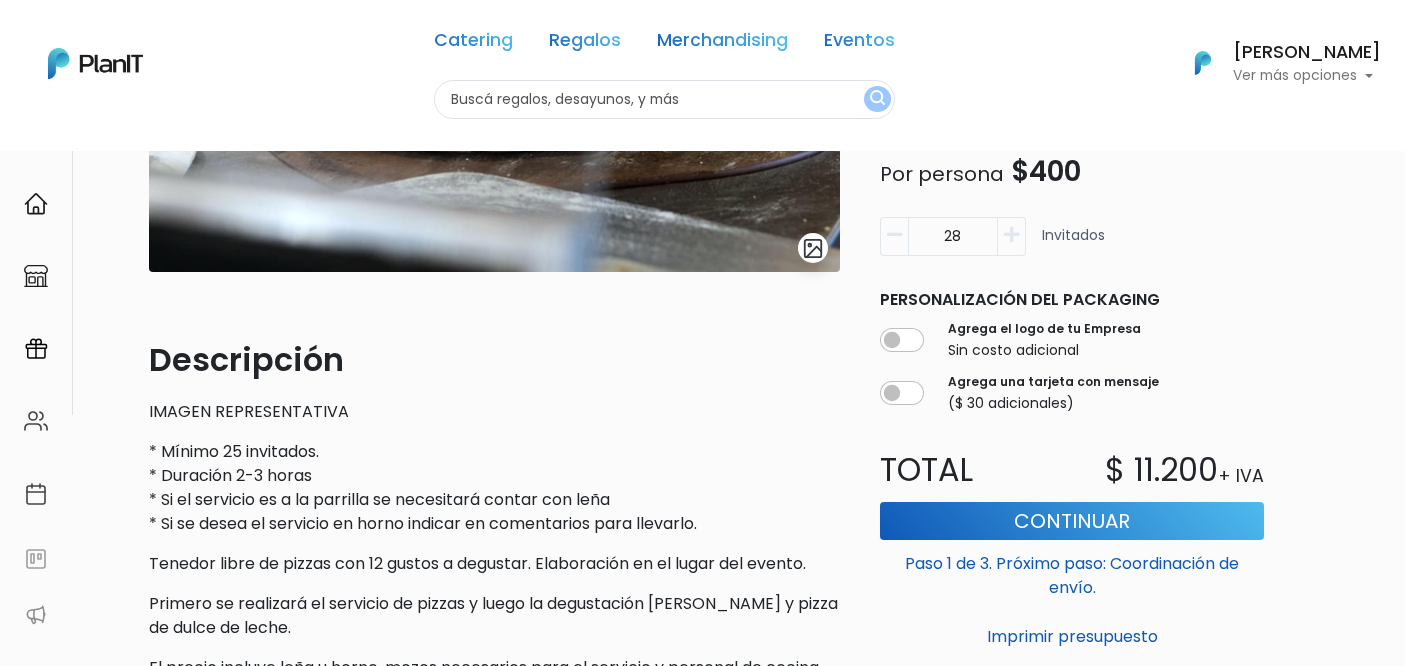 click at bounding box center [1011, 235] 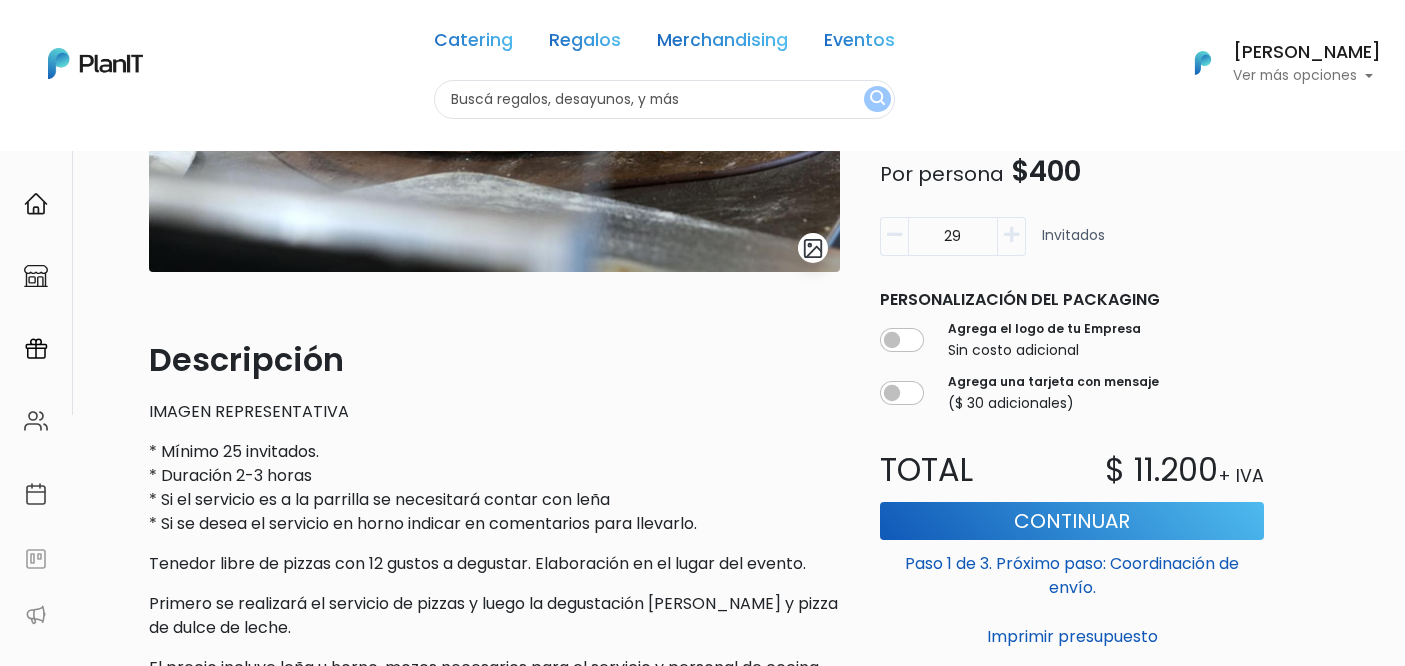 click at bounding box center (1011, 235) 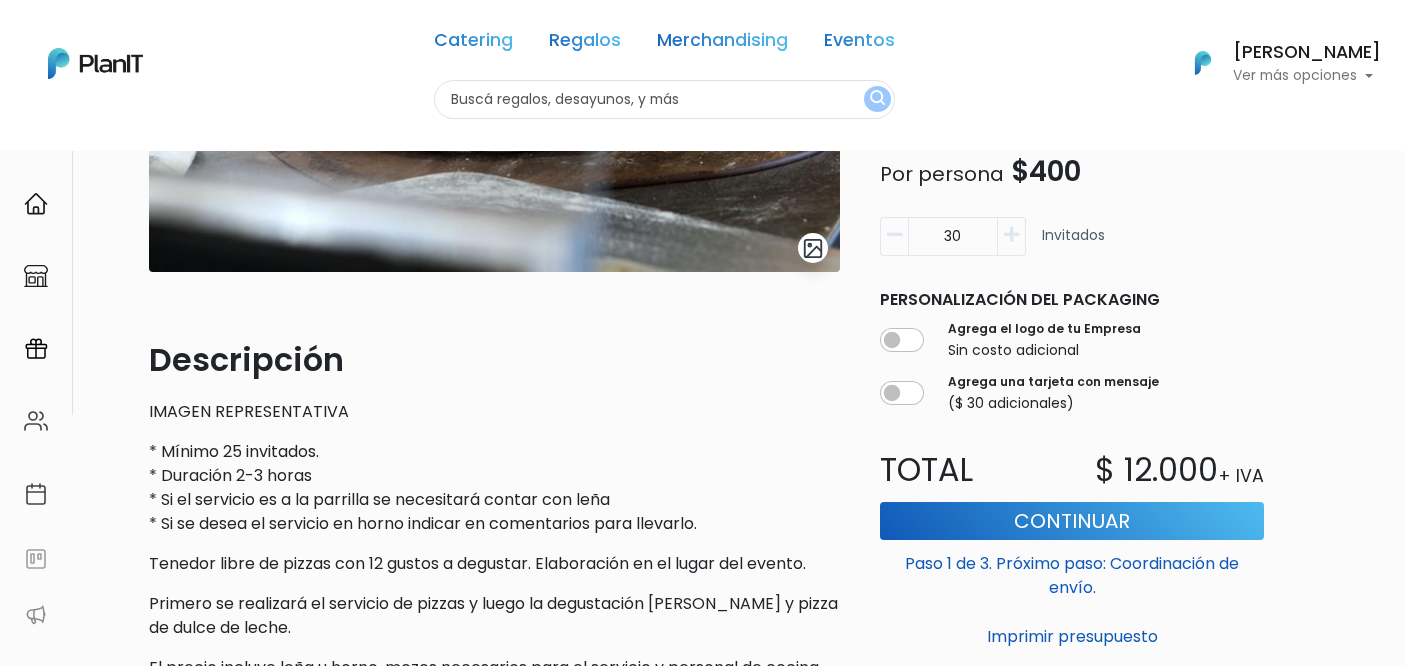 click at bounding box center (1011, 235) 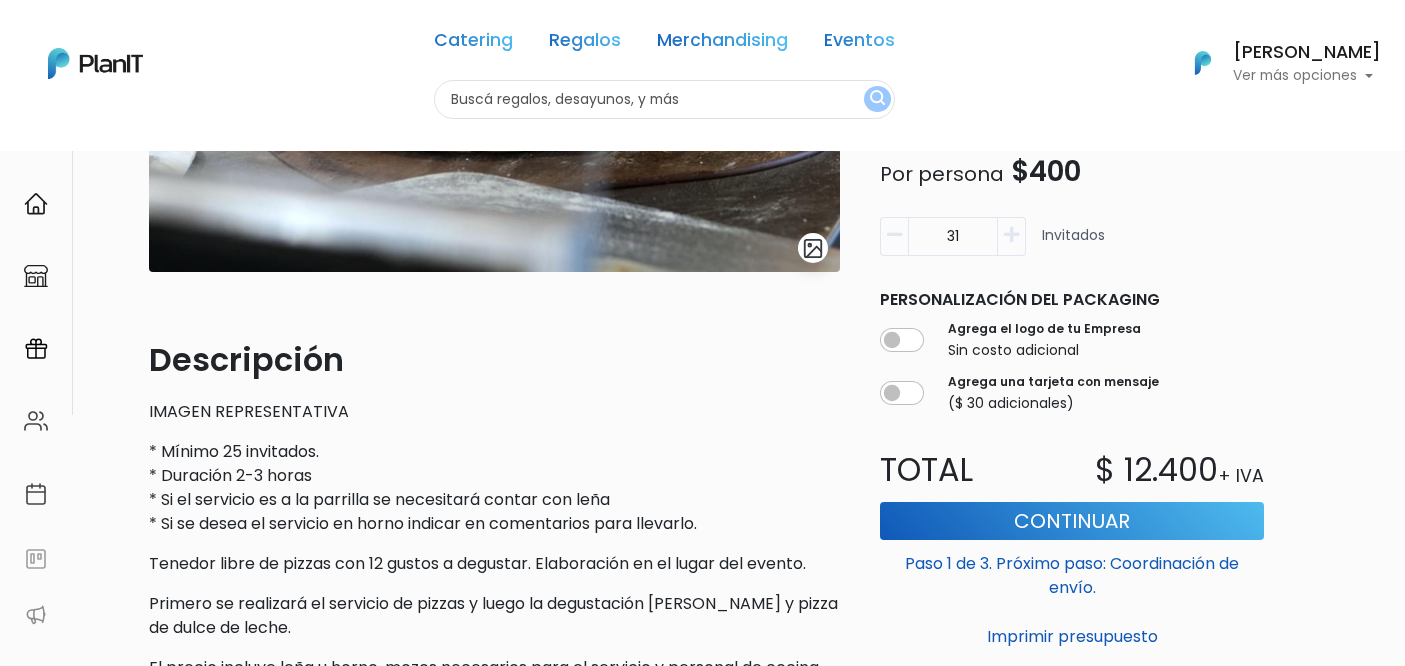 click at bounding box center (1011, 235) 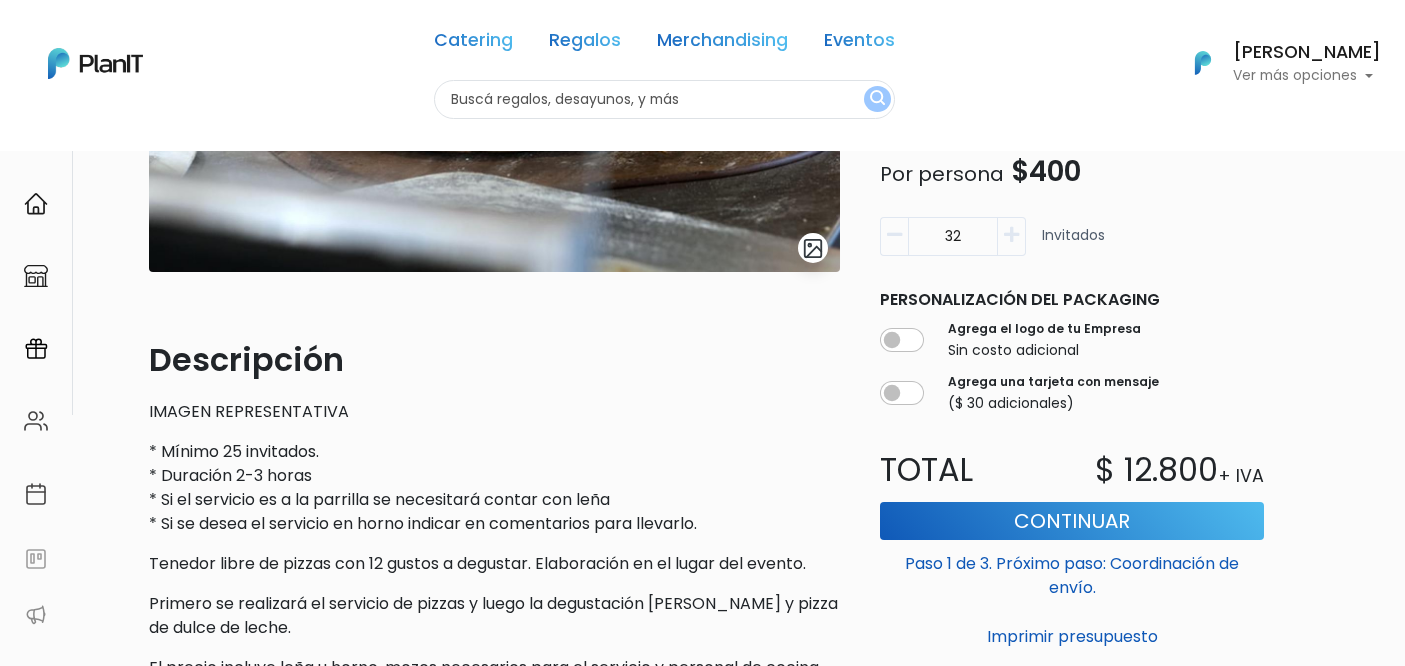 click at bounding box center (1011, 235) 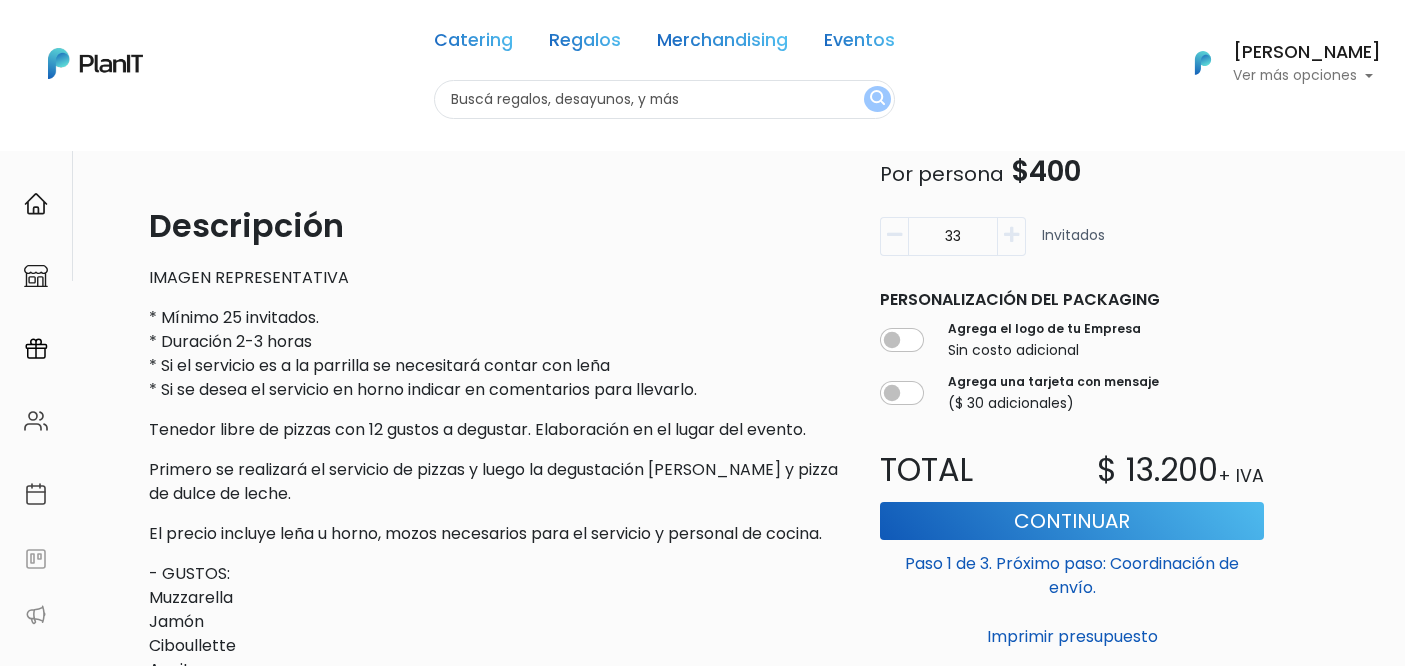 scroll, scrollTop: 514, scrollLeft: 0, axis: vertical 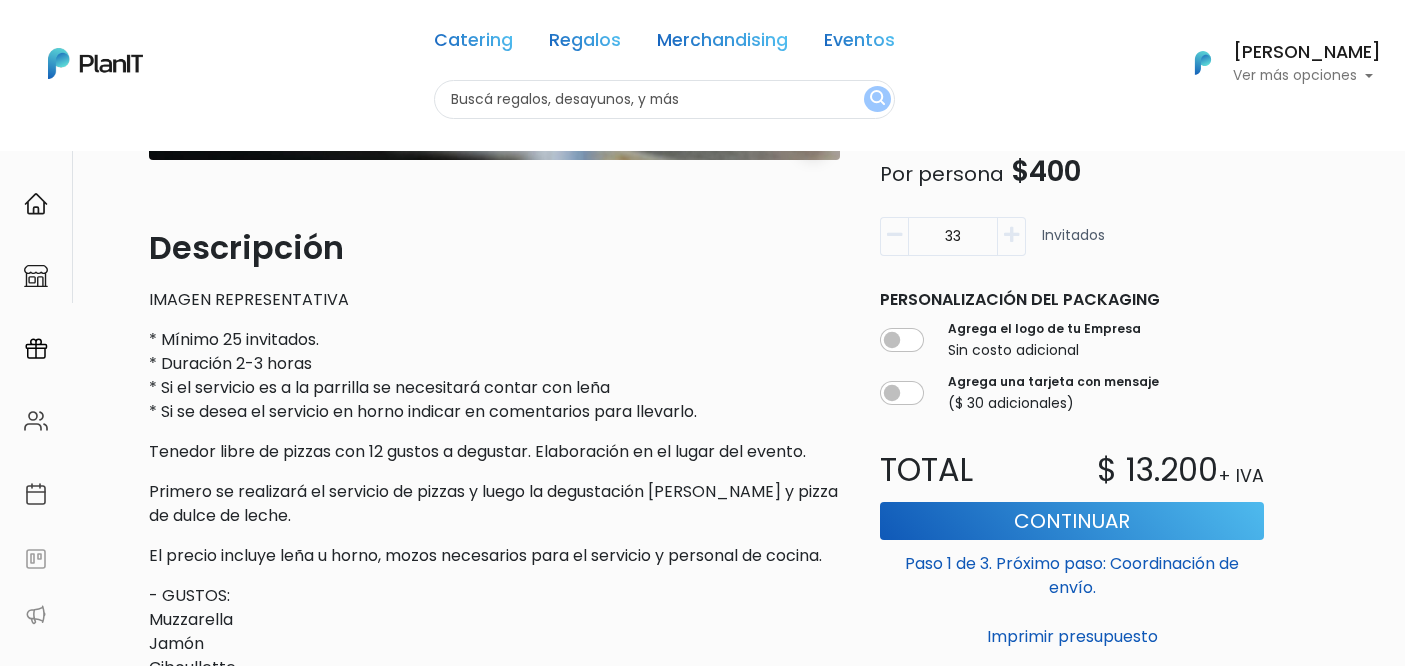 click at bounding box center [894, 235] 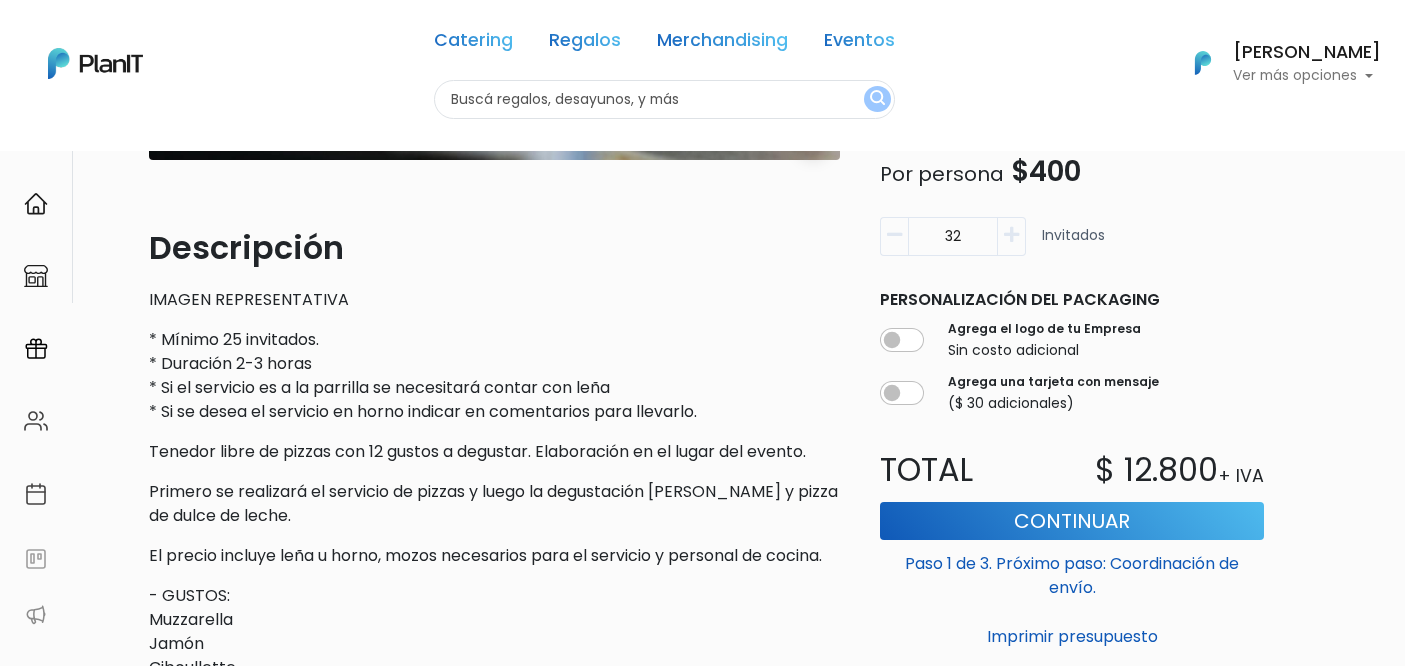 click at bounding box center (894, 235) 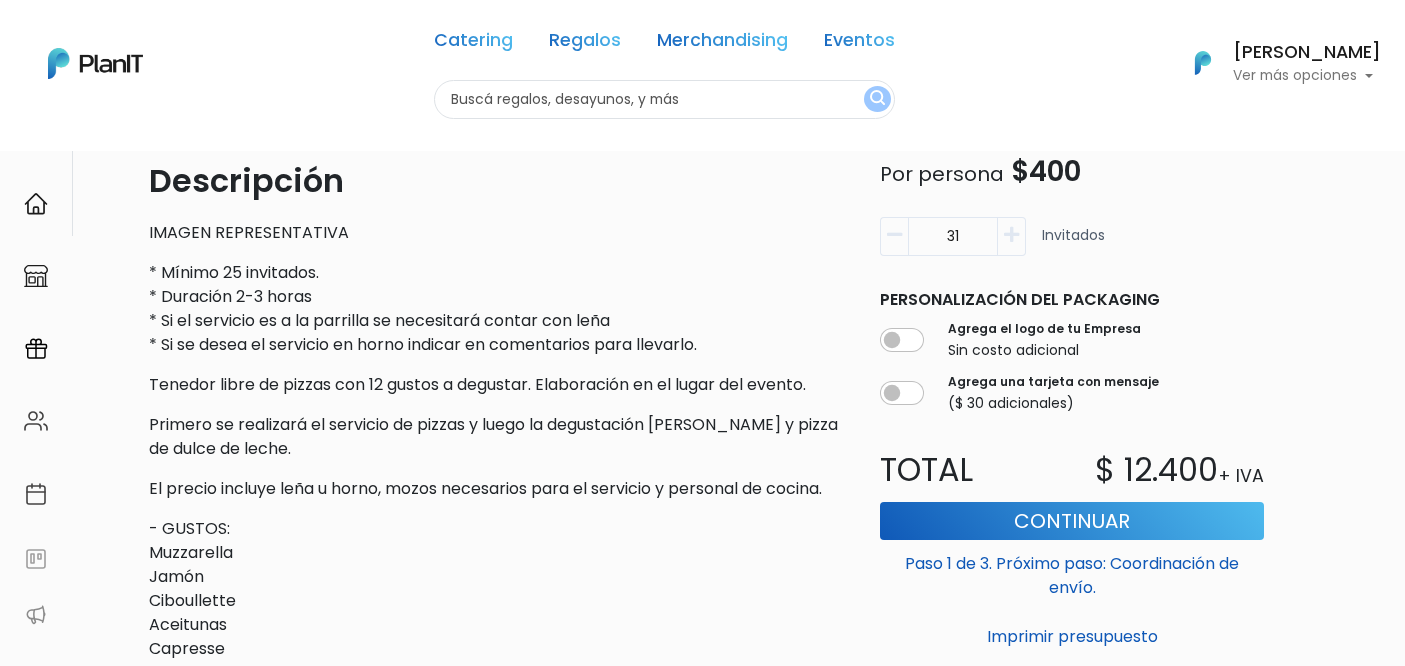scroll, scrollTop: 589, scrollLeft: 0, axis: vertical 